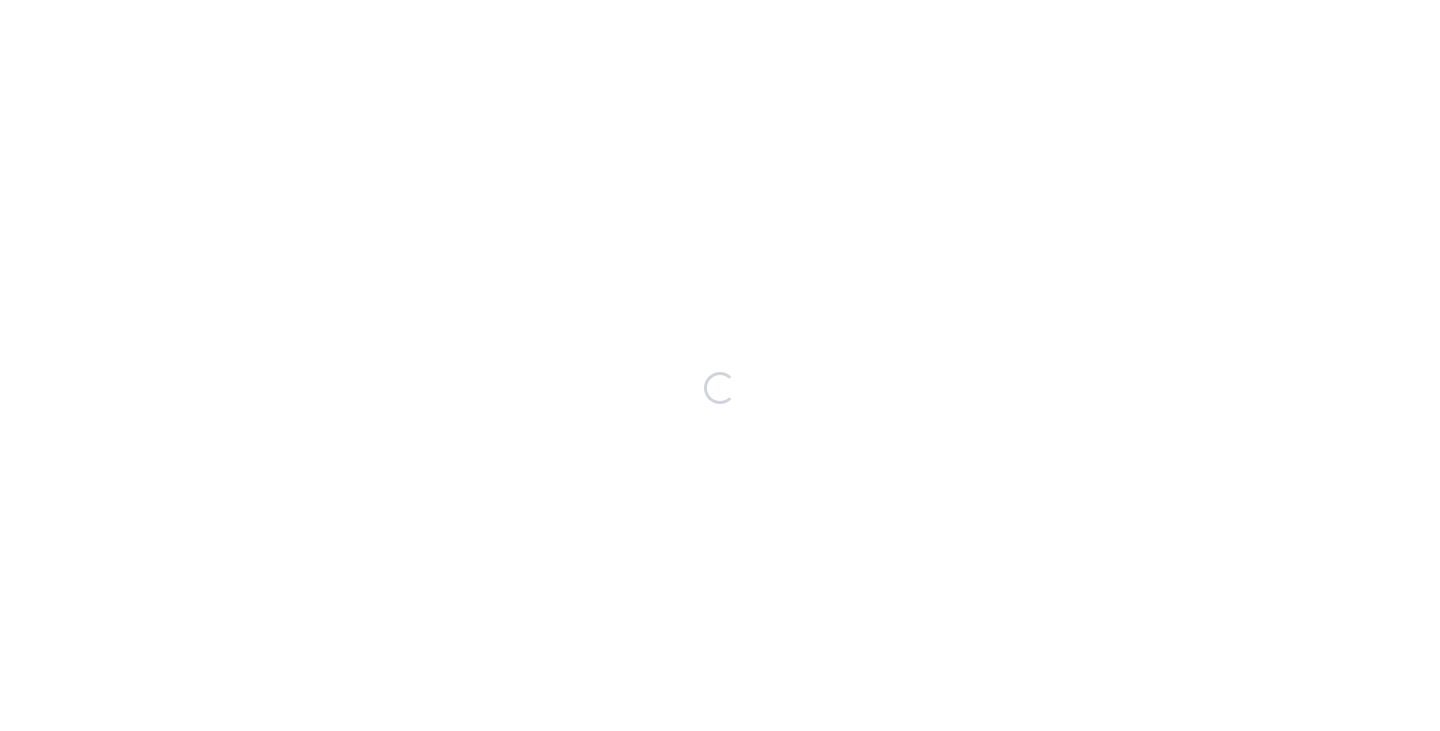 scroll, scrollTop: 0, scrollLeft: 0, axis: both 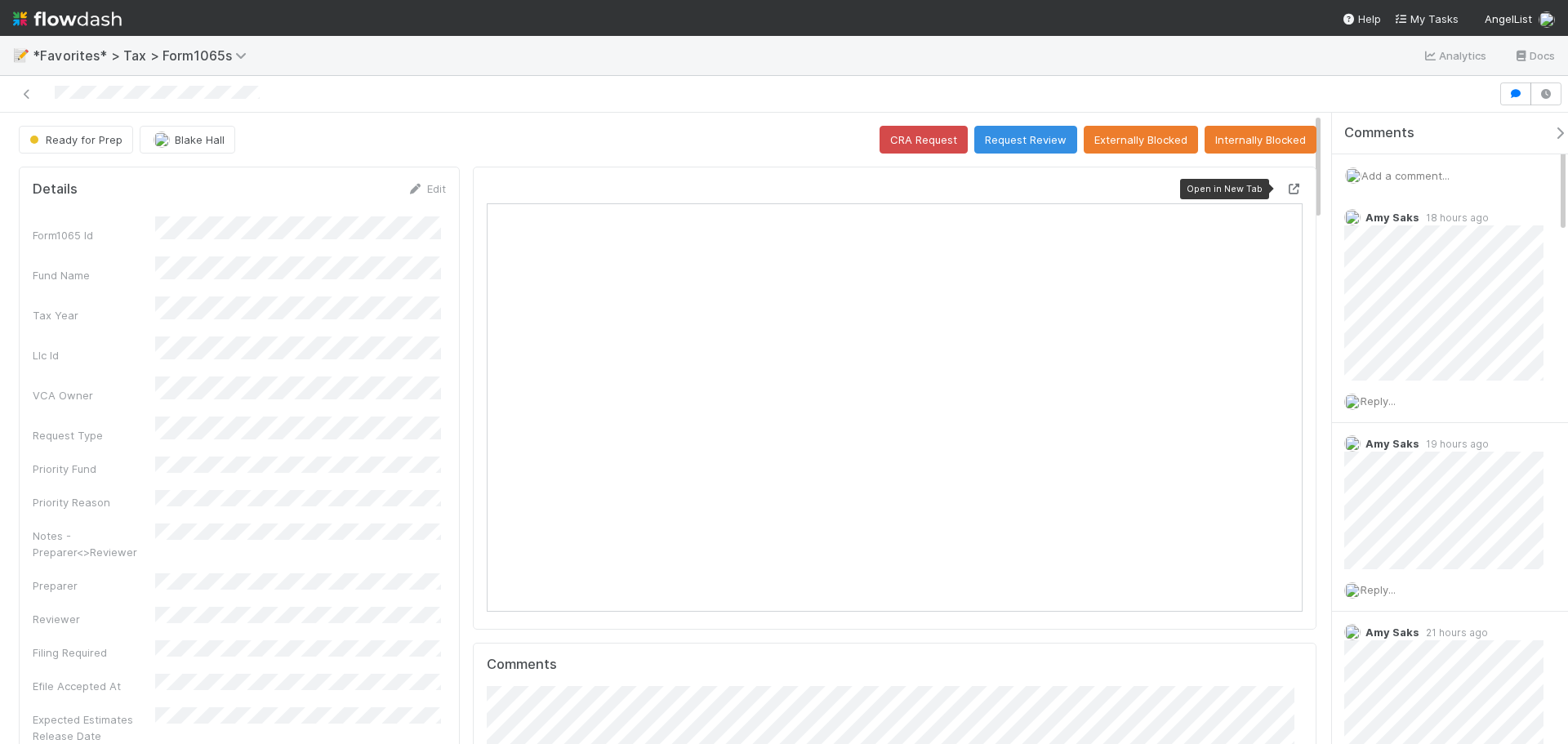 click at bounding box center (1294, 189) 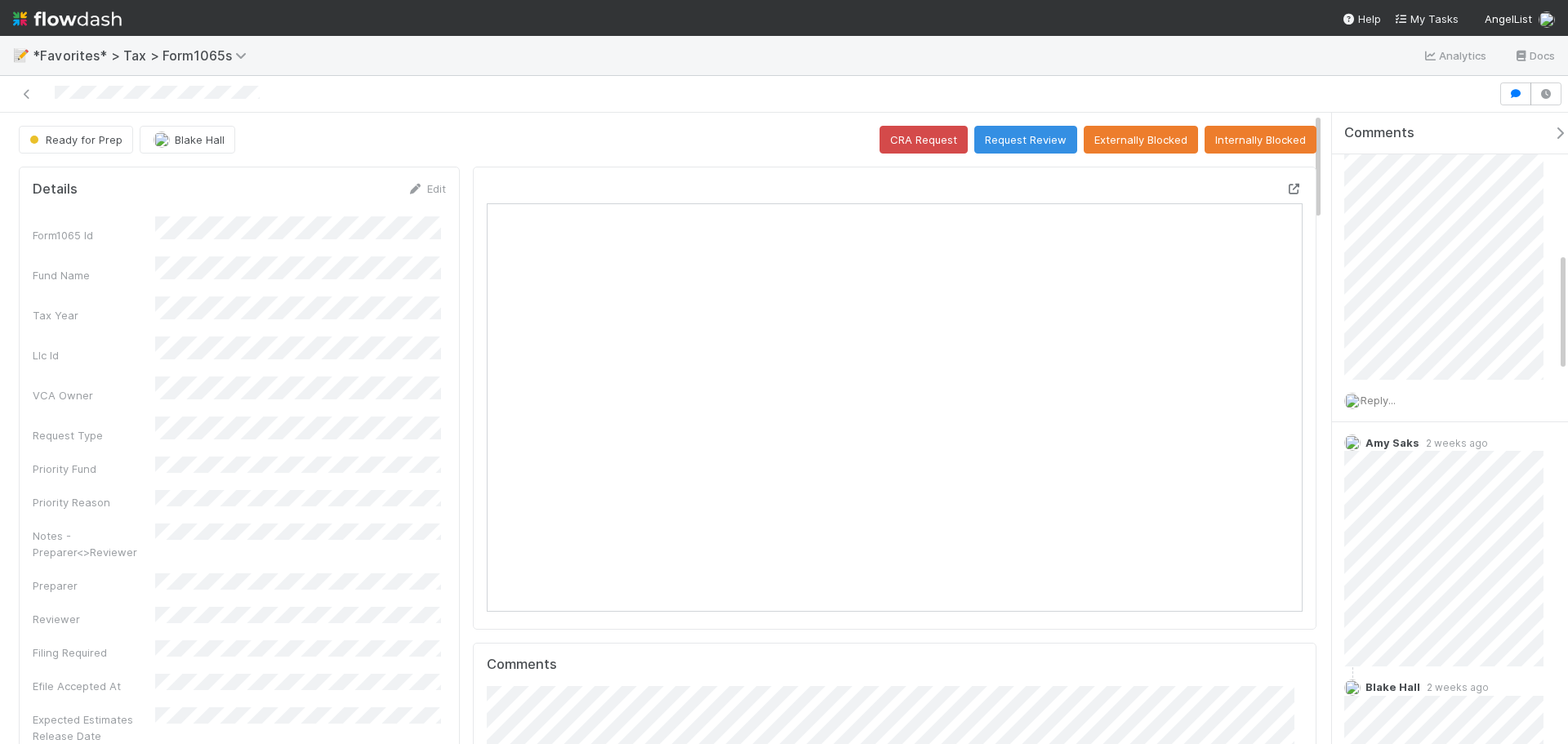 scroll, scrollTop: 735, scrollLeft: 0, axis: vertical 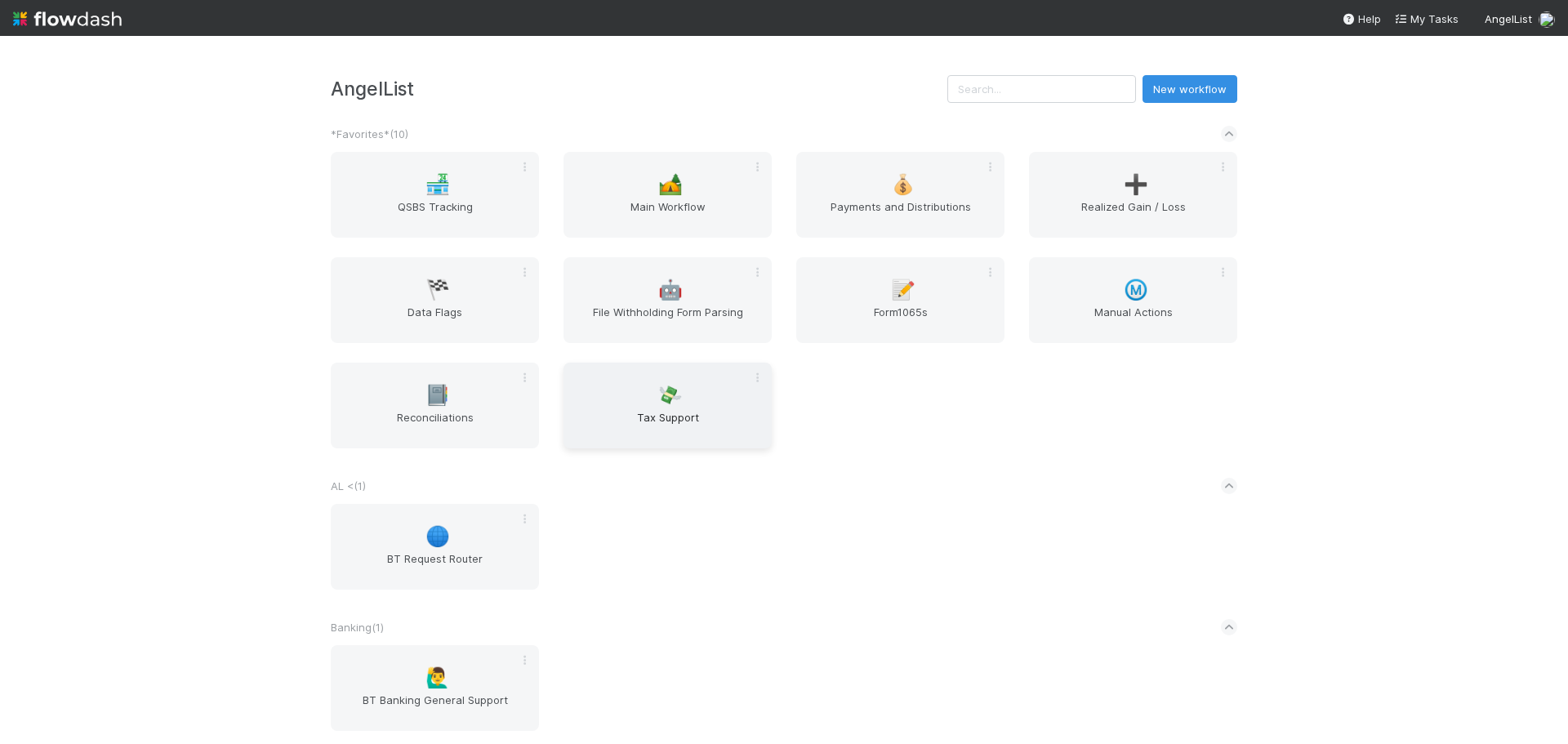 click on "Tax Support" at bounding box center (667, 425) 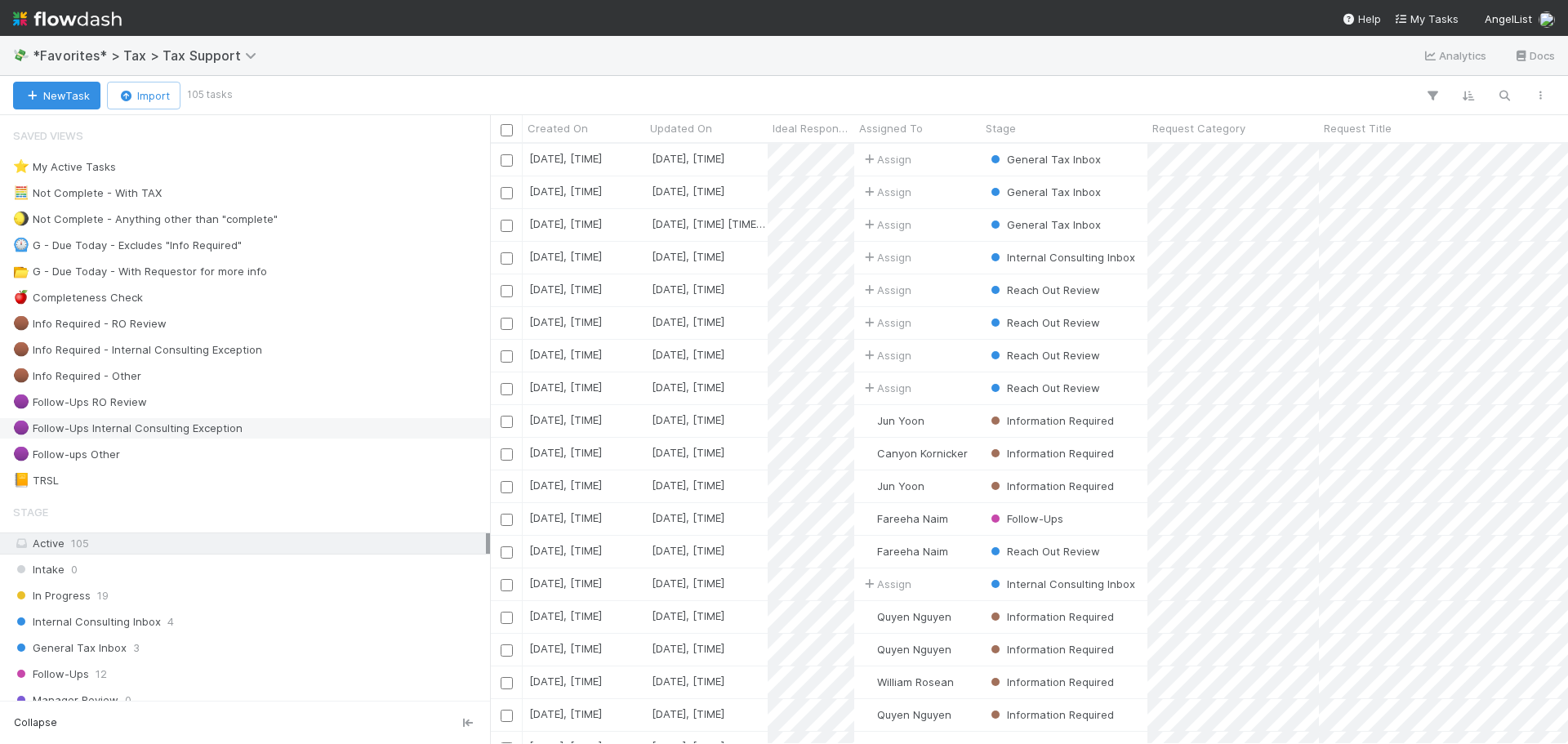 scroll, scrollTop: 13, scrollLeft: 13, axis: both 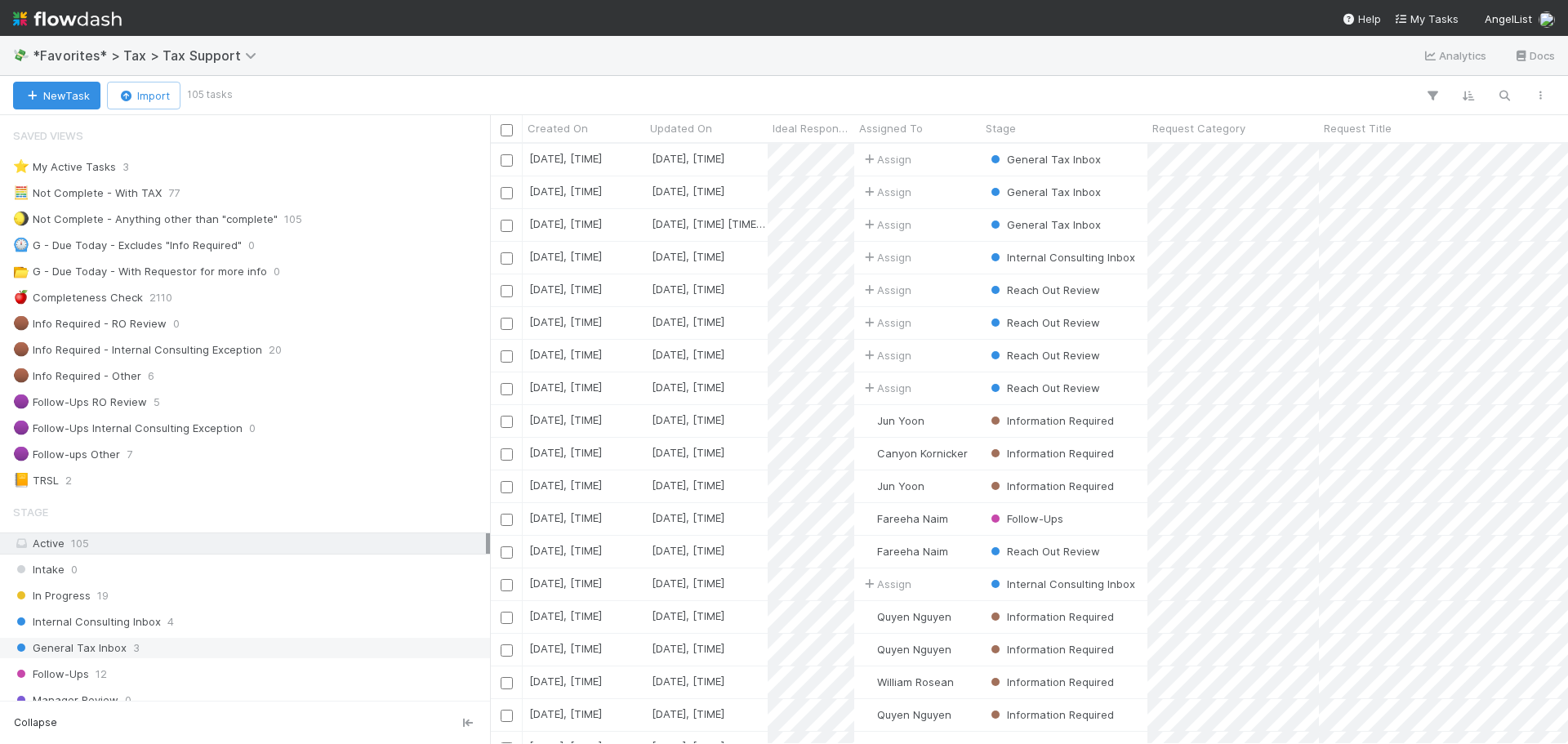 click on "General Tax Inbox   3" at bounding box center [249, 648] 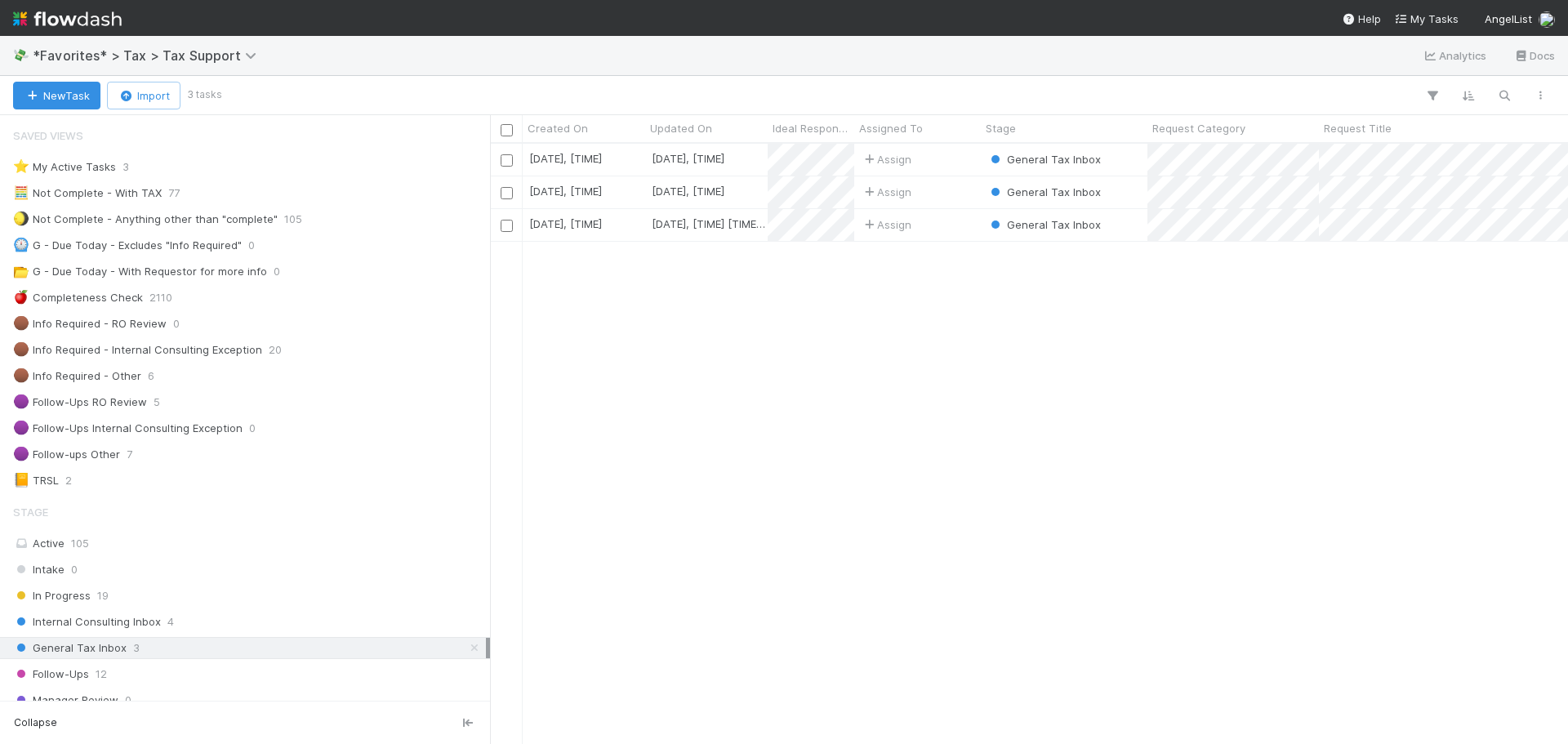 scroll, scrollTop: 13, scrollLeft: 13, axis: both 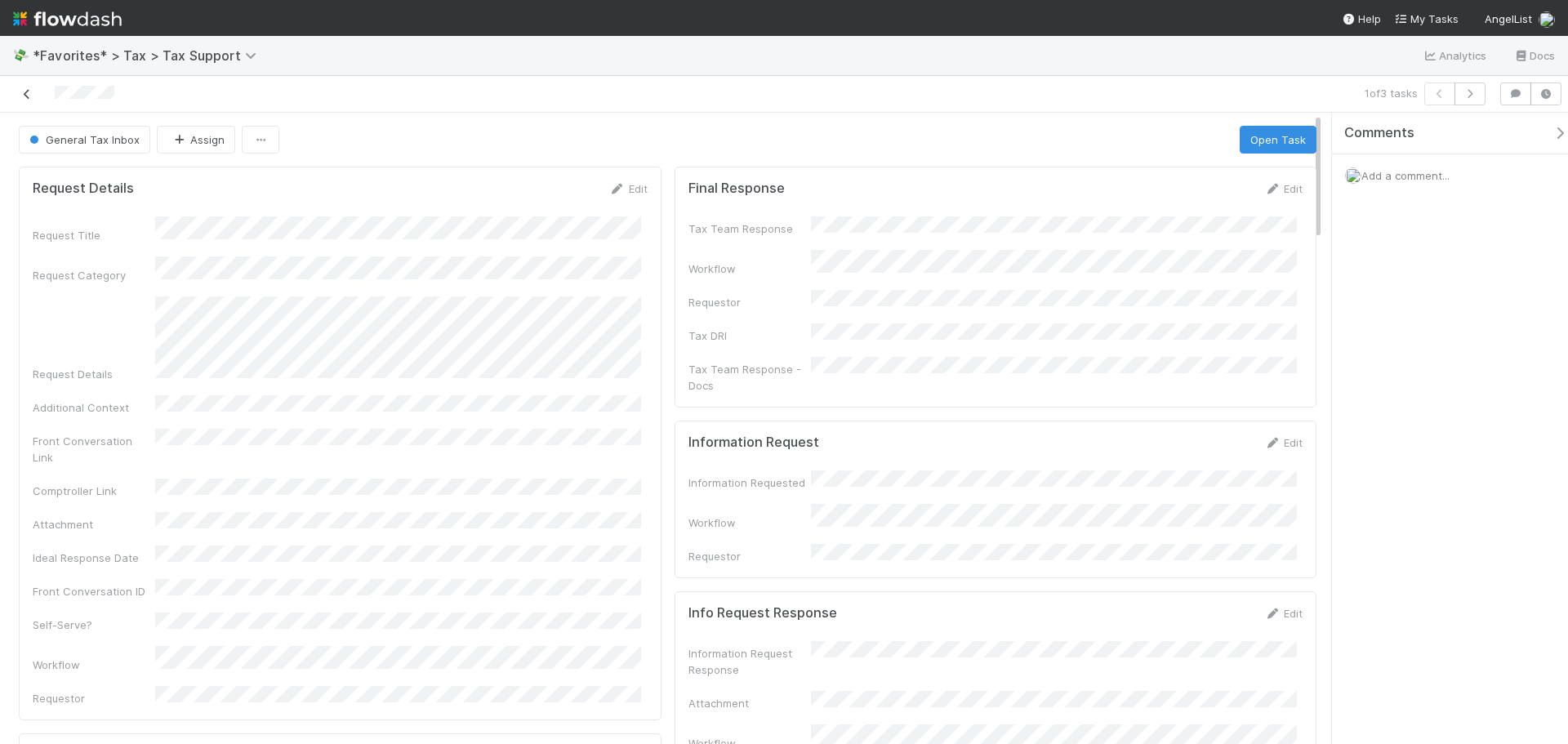 click at bounding box center [27, 94] 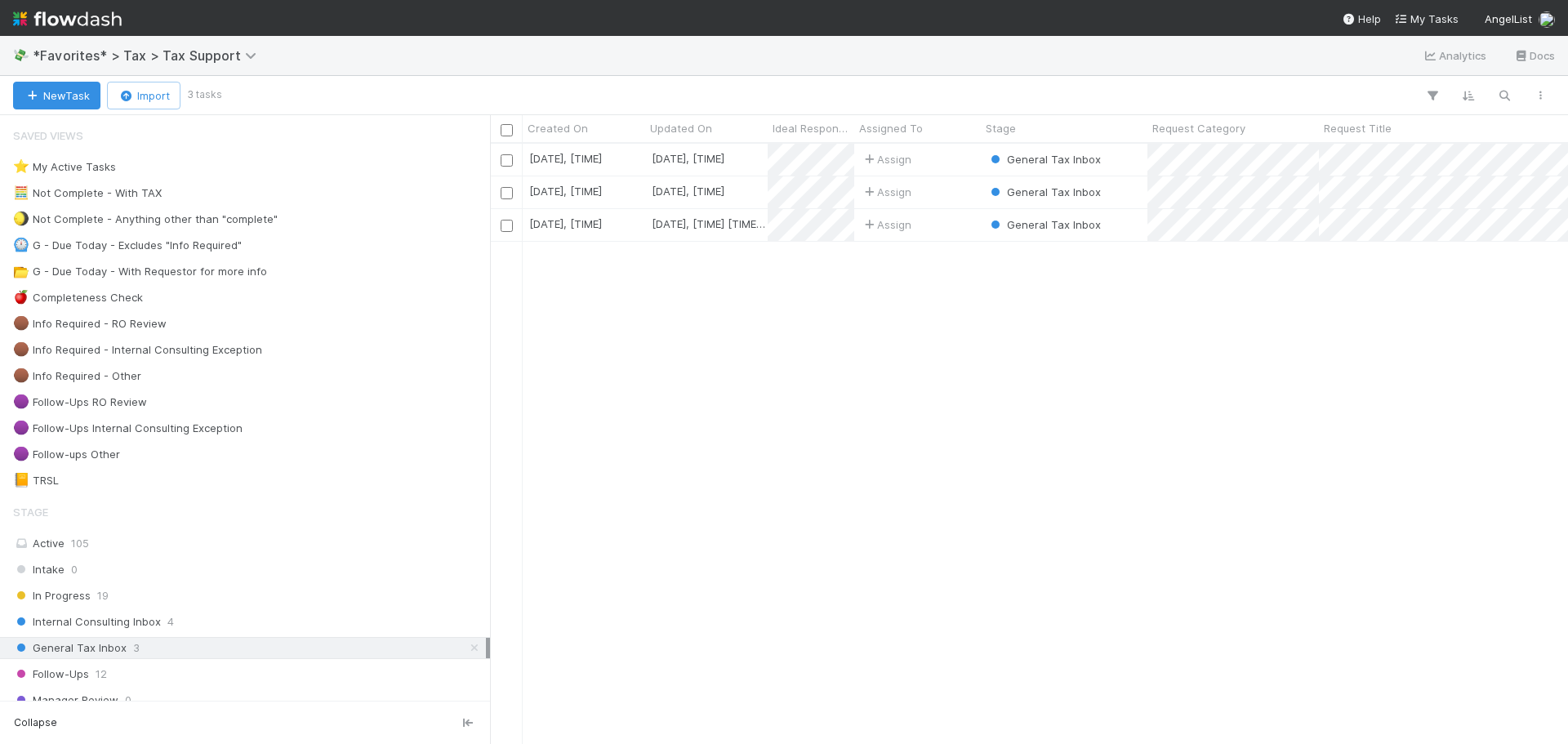 scroll, scrollTop: 13, scrollLeft: 13, axis: both 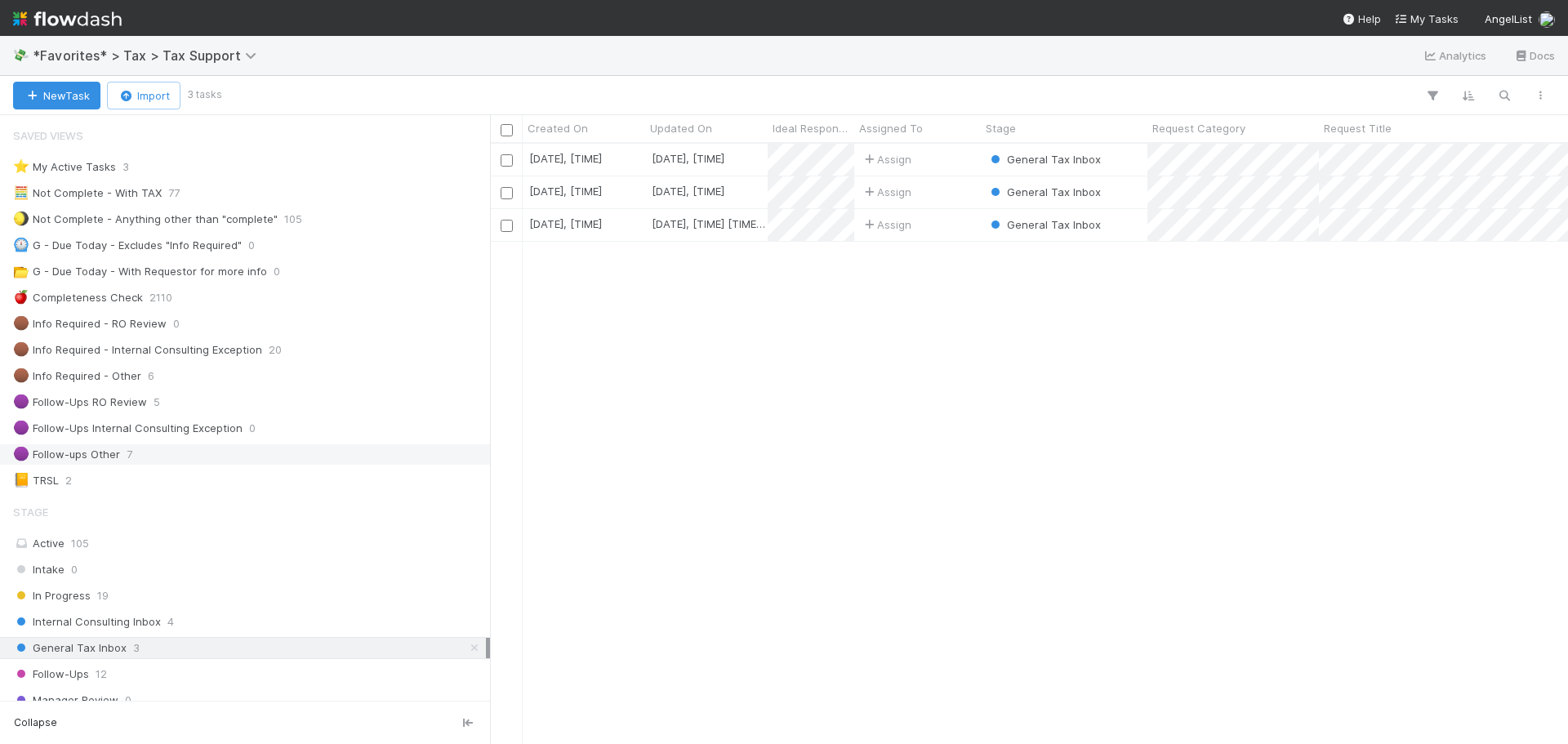 click on "🟣 Follow-ups Other 7" at bounding box center (249, 454) 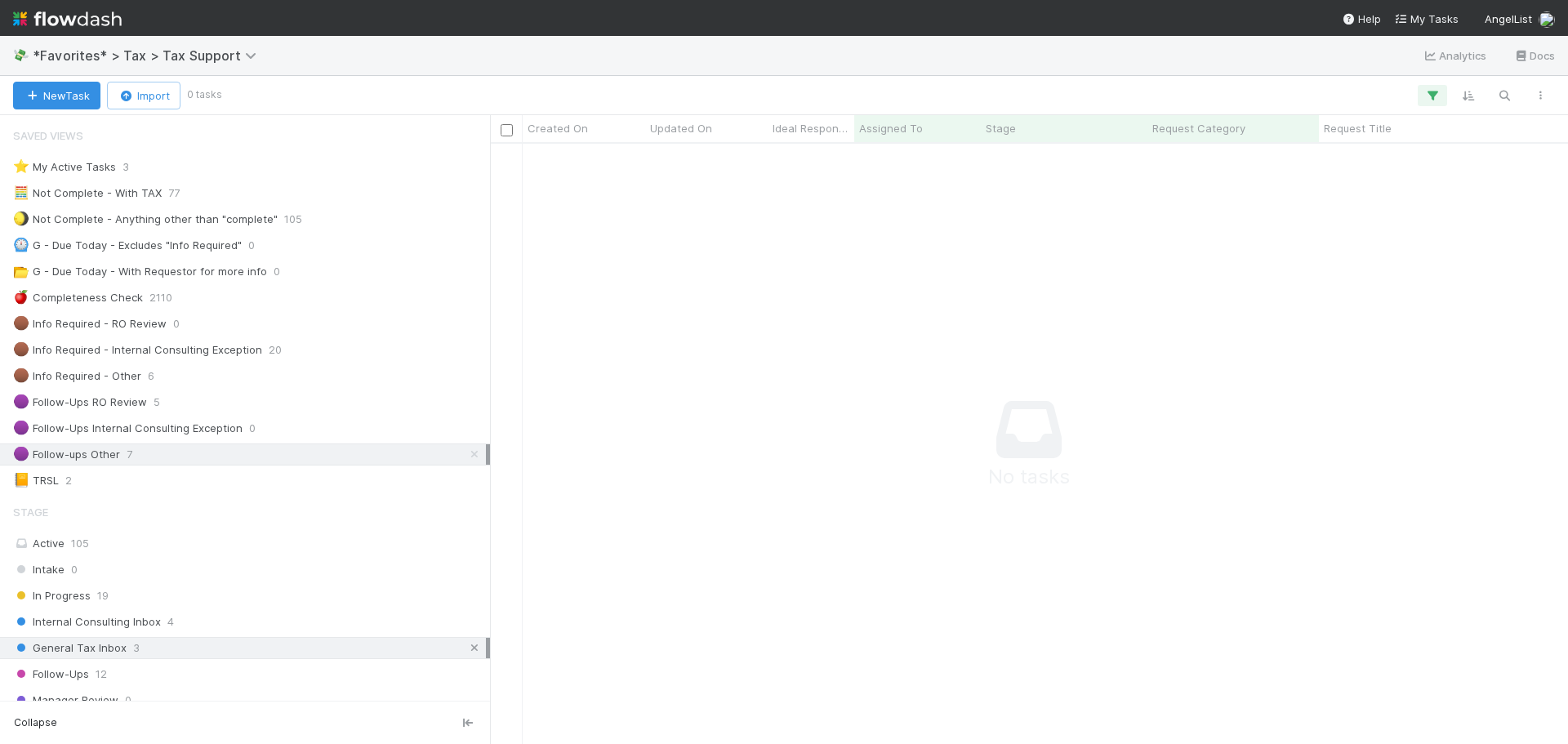 click at bounding box center [474, 648] 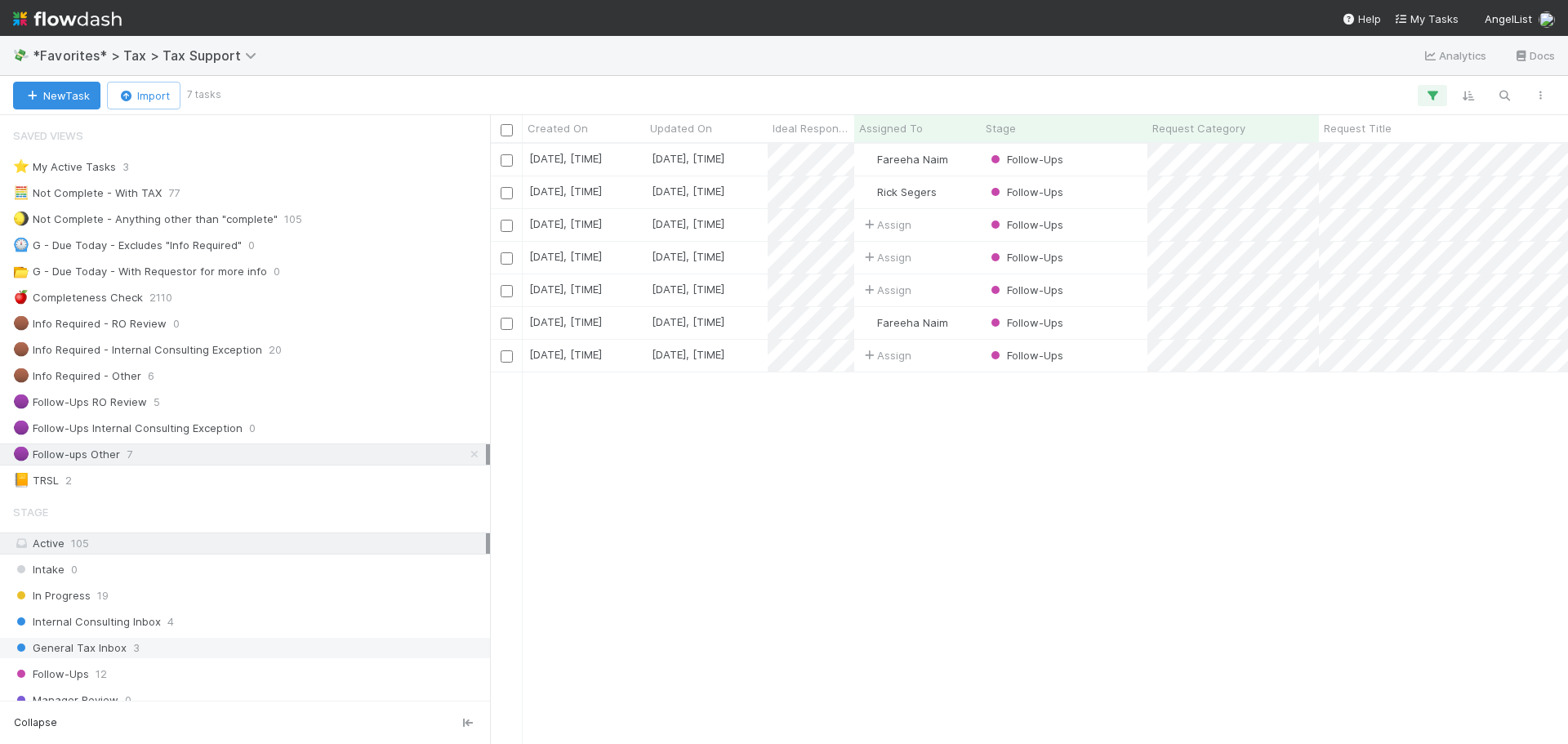scroll, scrollTop: 13, scrollLeft: 13, axis: both 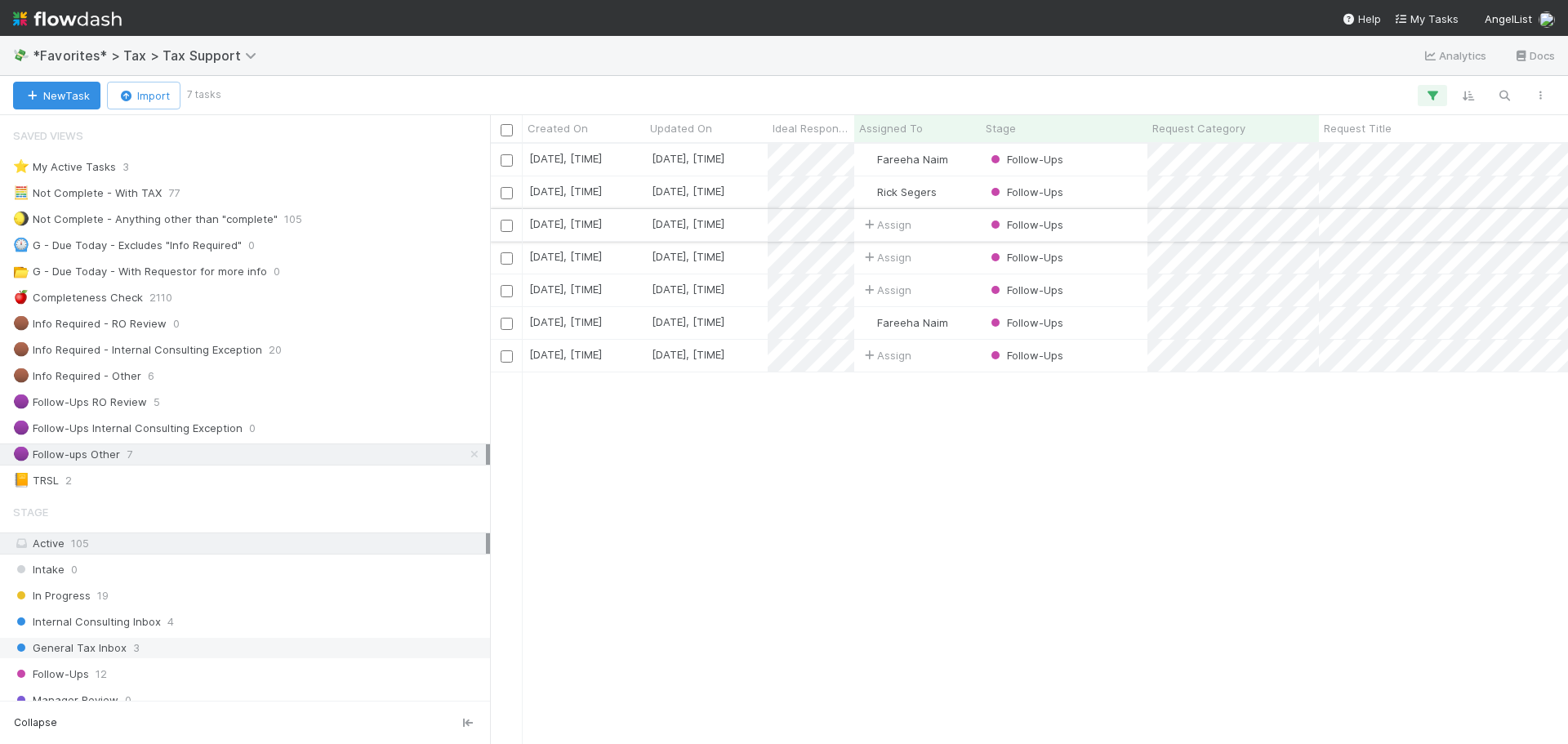 click on "Assign" at bounding box center (917, 225) 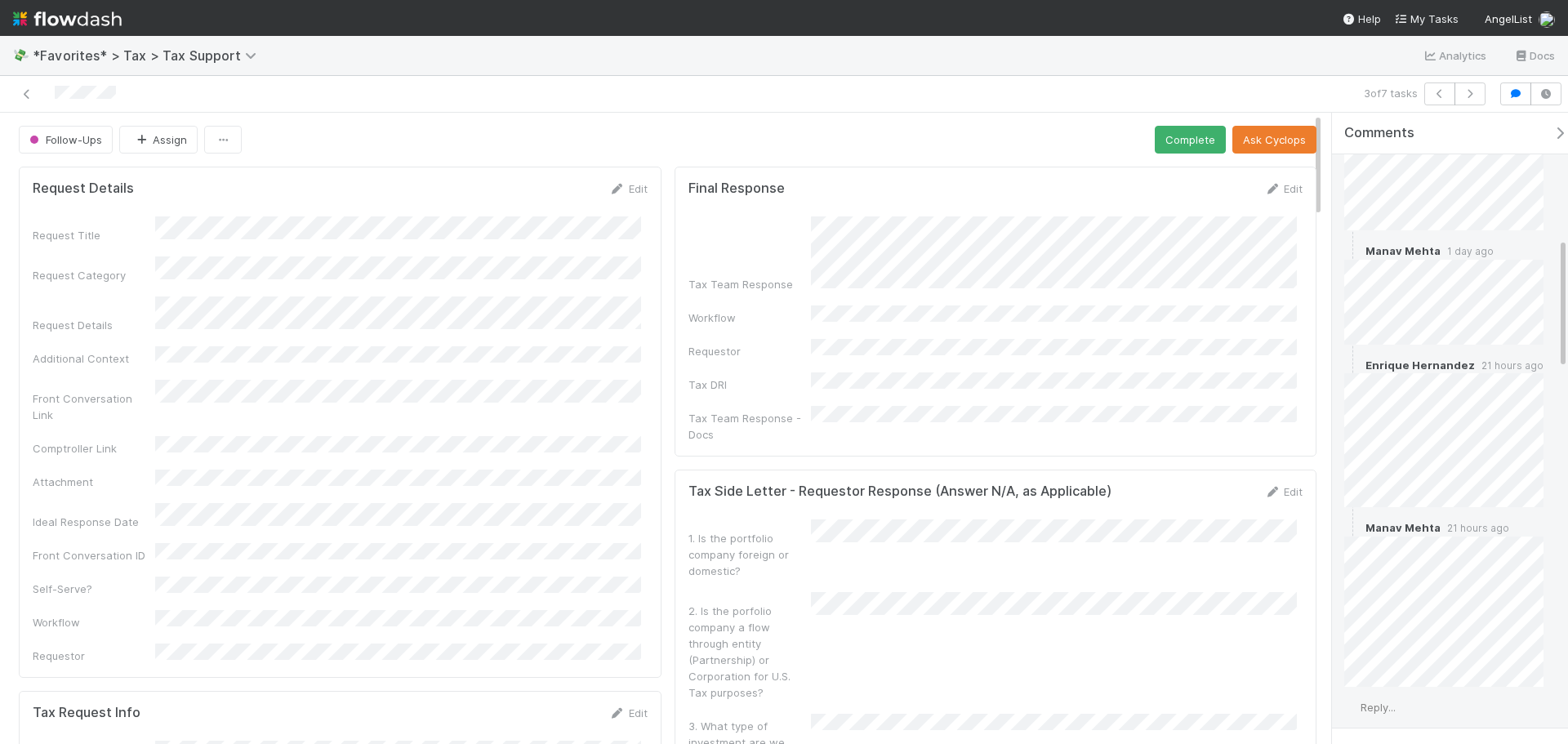 scroll, scrollTop: 0, scrollLeft: 0, axis: both 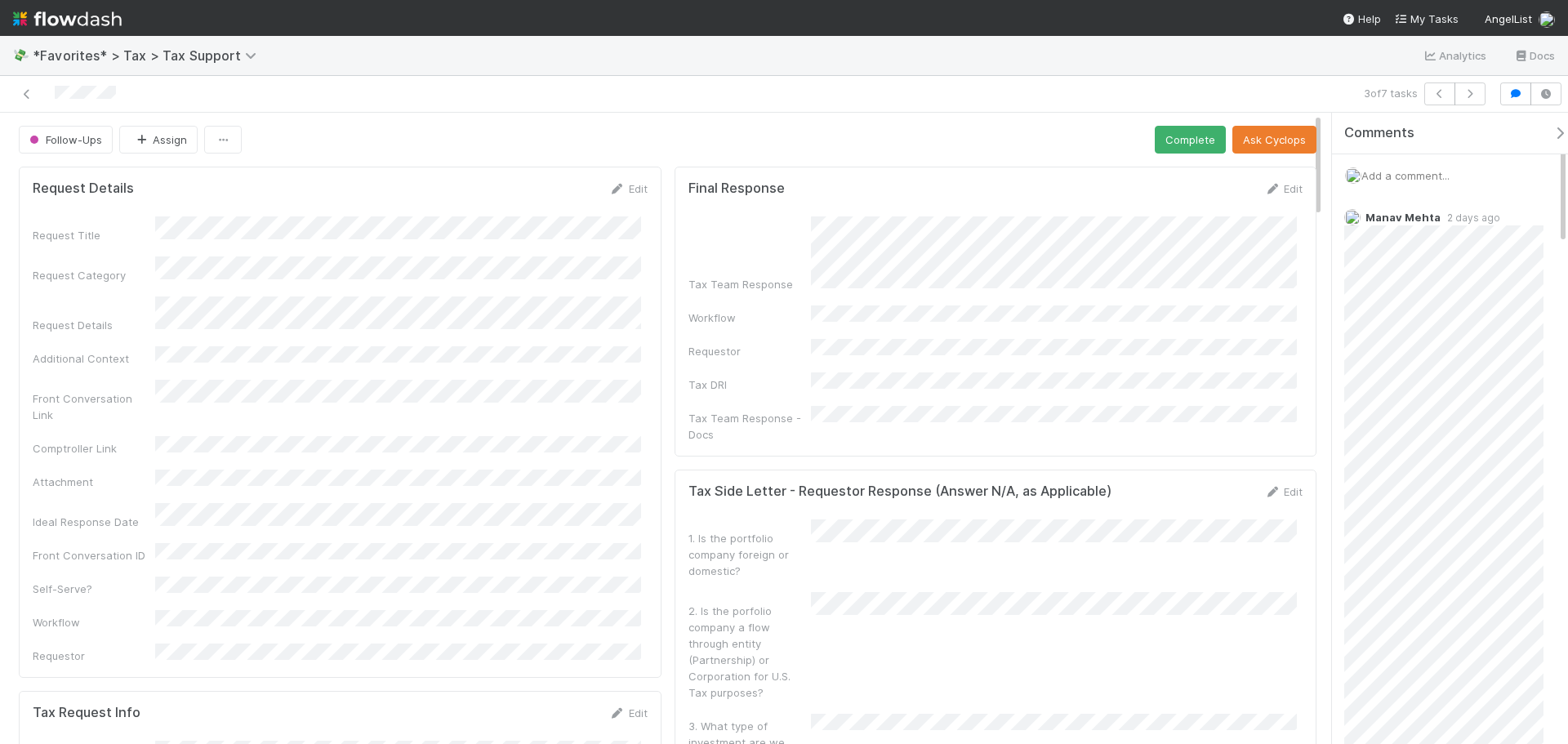 click at bounding box center [379, 94] 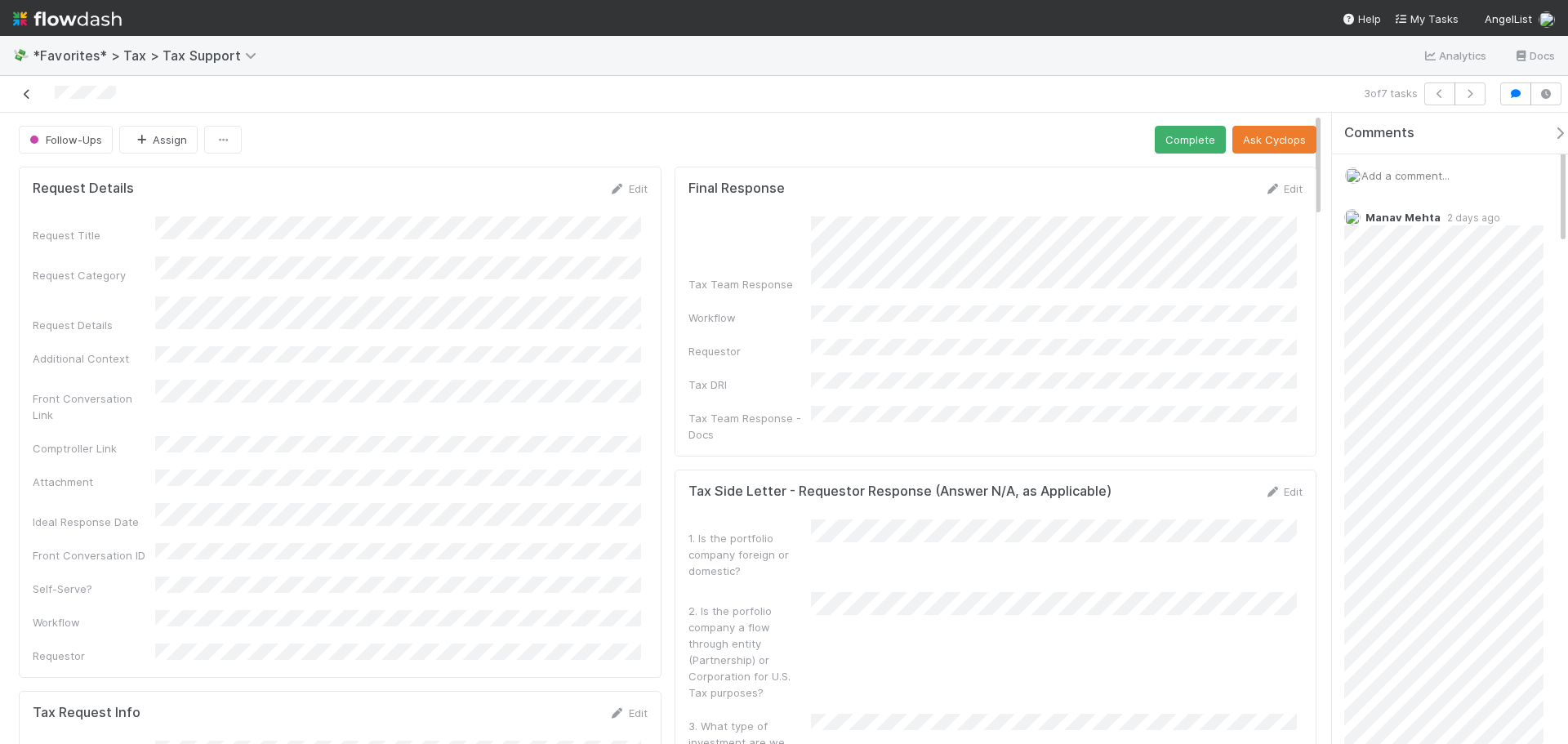 click at bounding box center (27, 94) 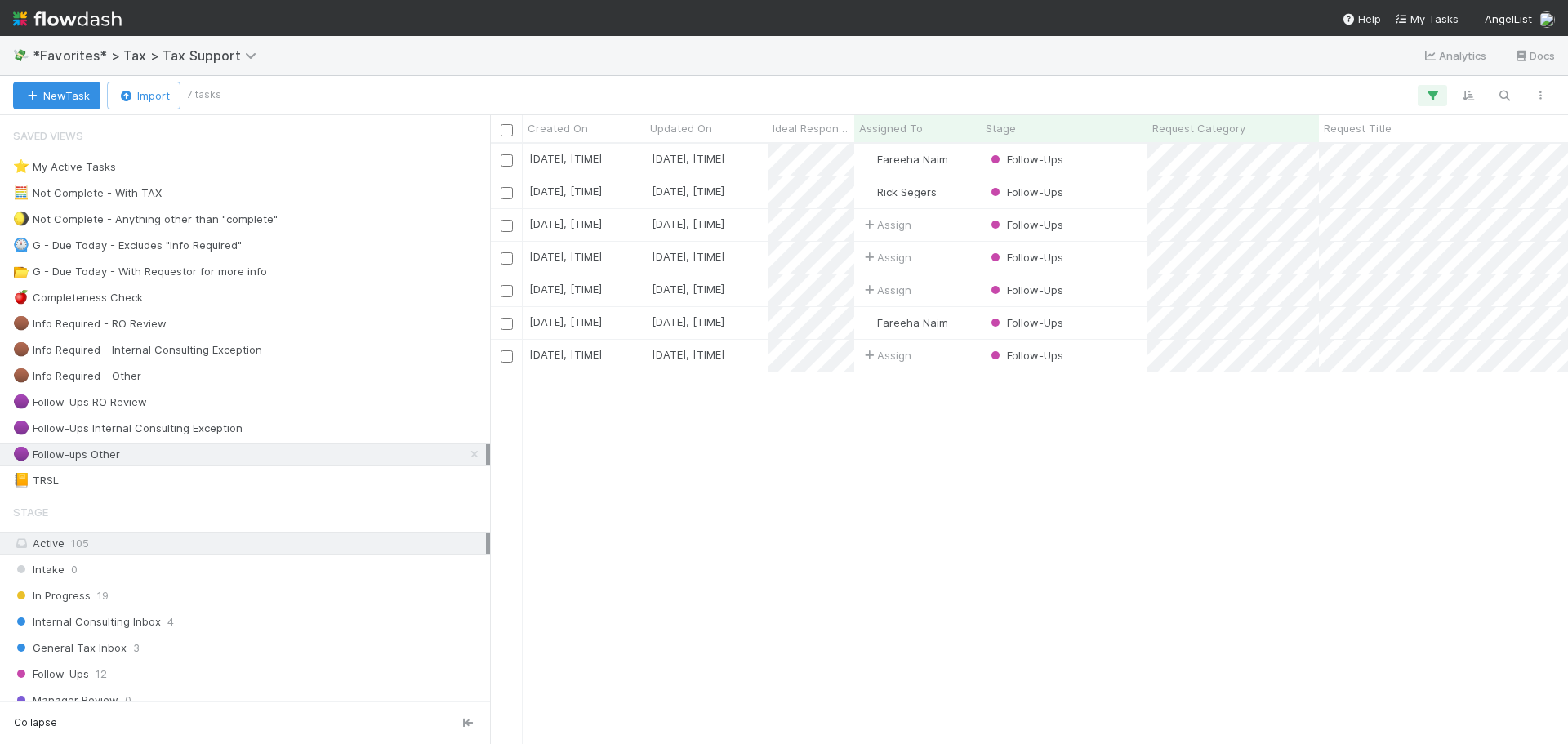 scroll, scrollTop: 13, scrollLeft: 13, axis: both 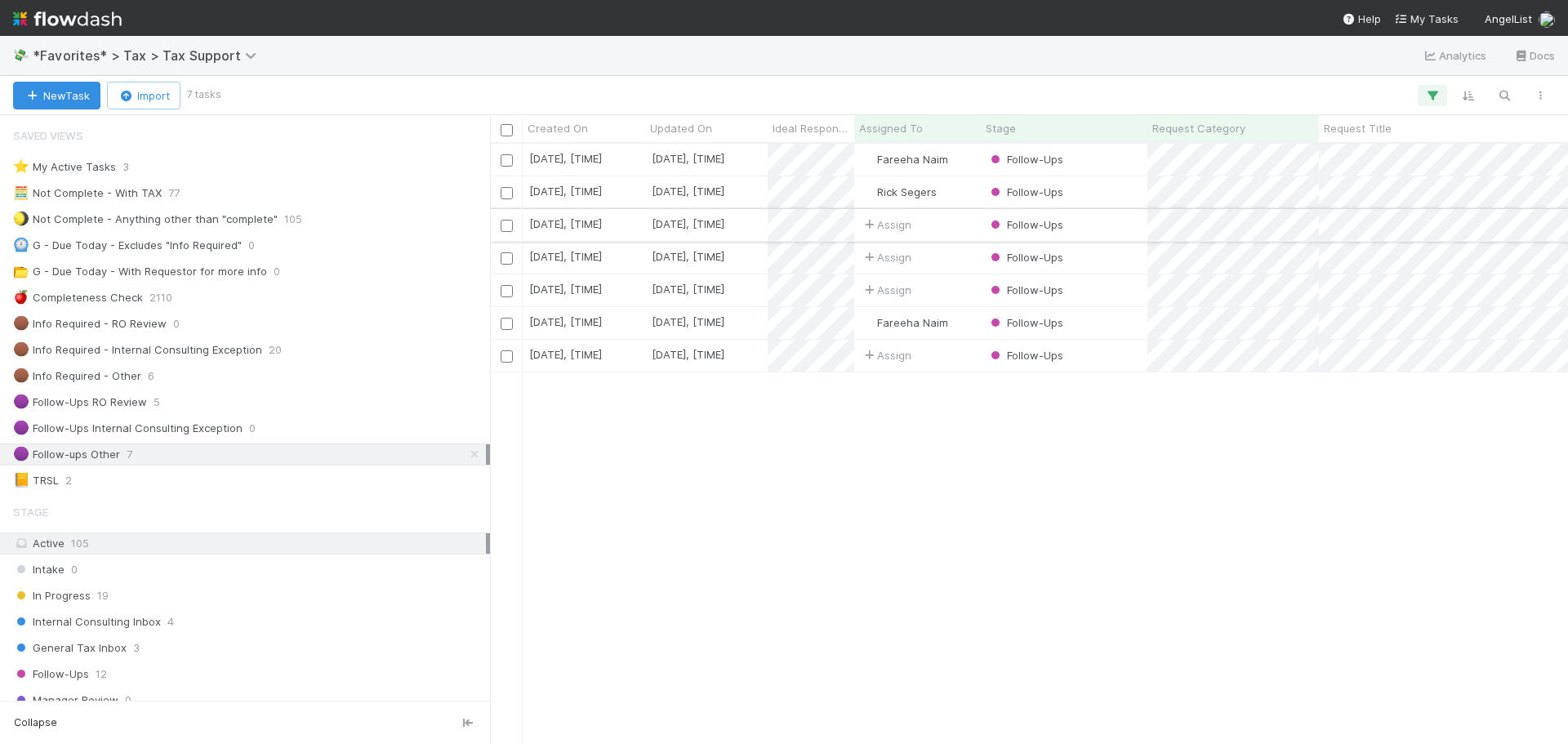 click on "Assign" at bounding box center (917, 225) 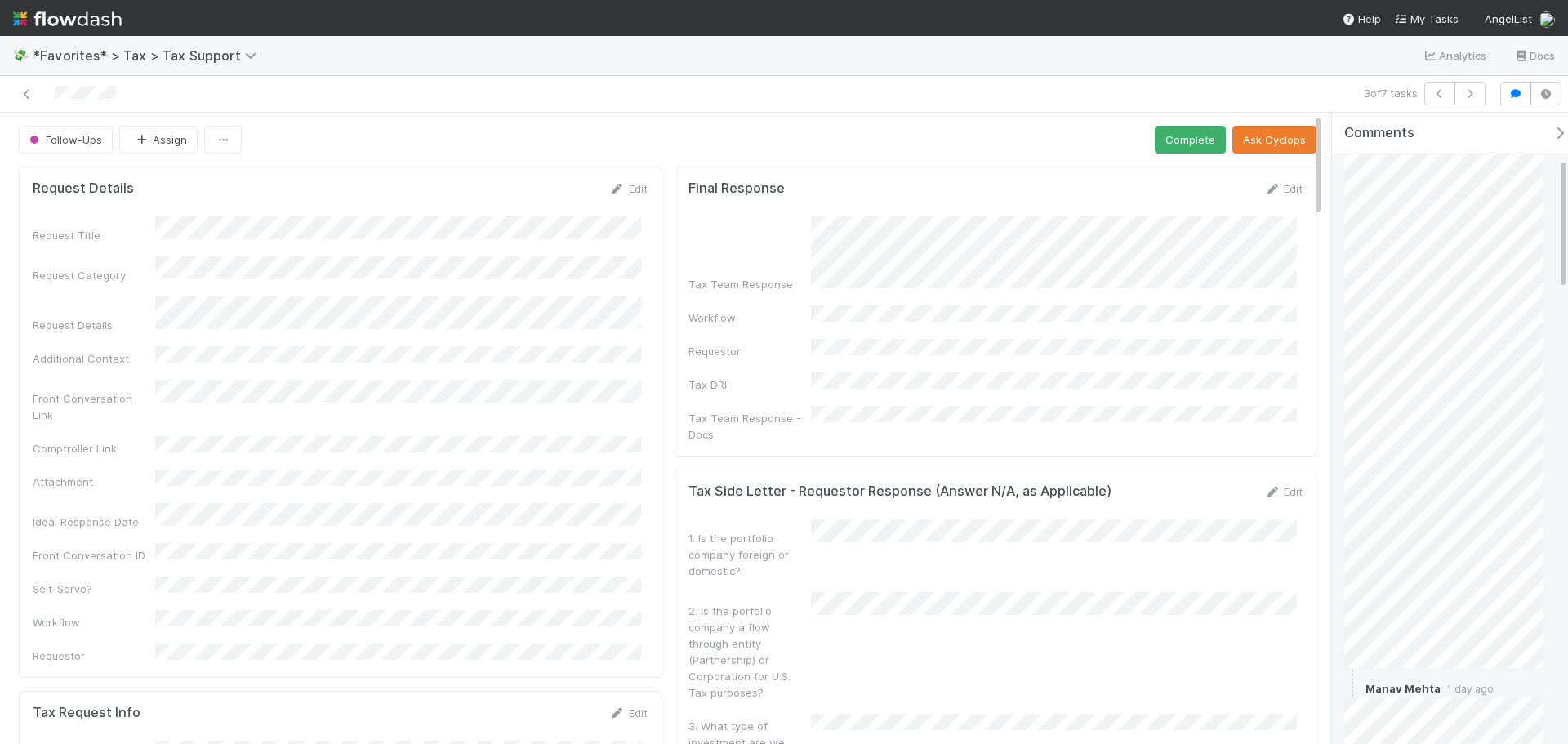 scroll, scrollTop: 327, scrollLeft: 0, axis: vertical 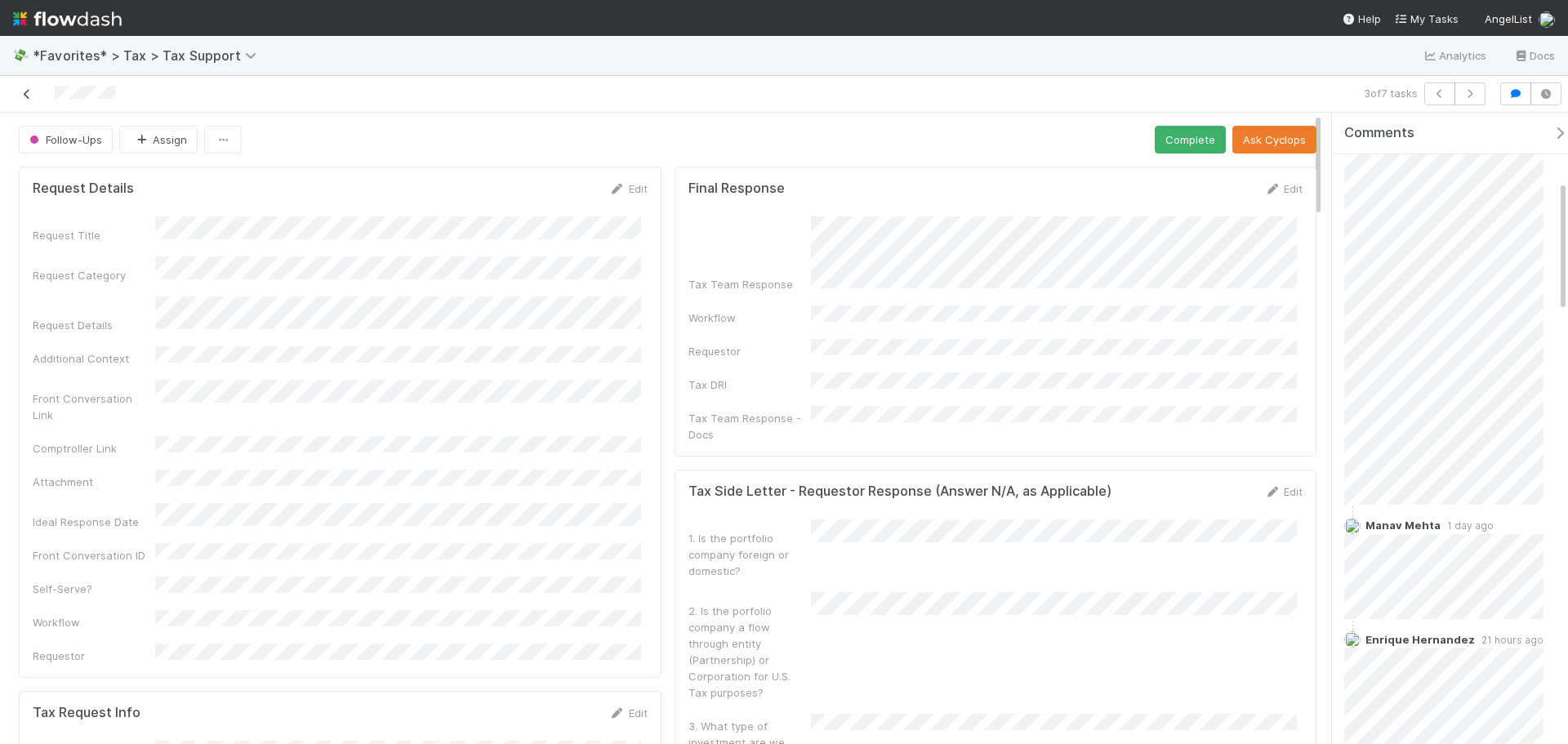 click at bounding box center (27, 94) 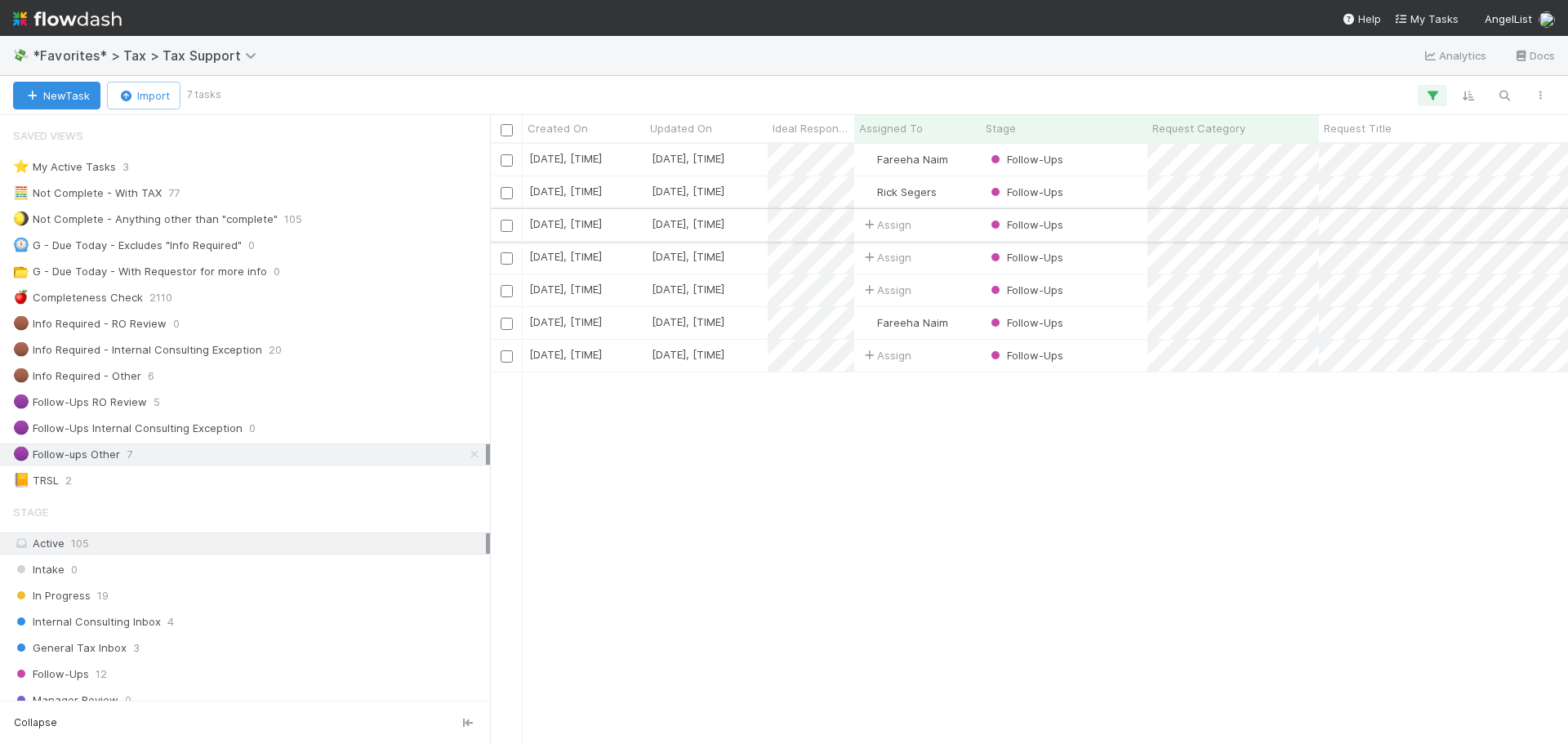 scroll, scrollTop: 13, scrollLeft: 13, axis: both 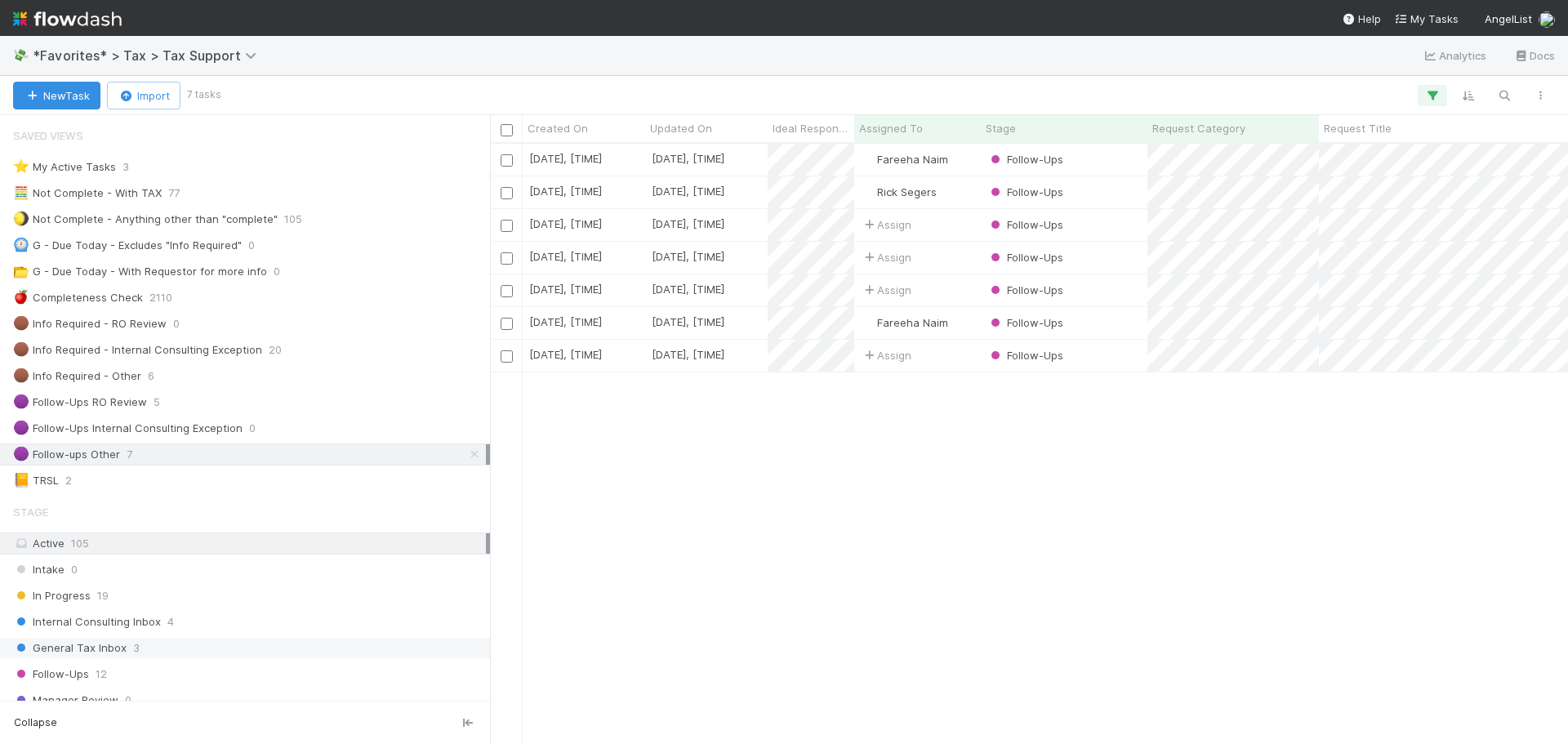 click on "General Tax Inbox   3" at bounding box center [249, 648] 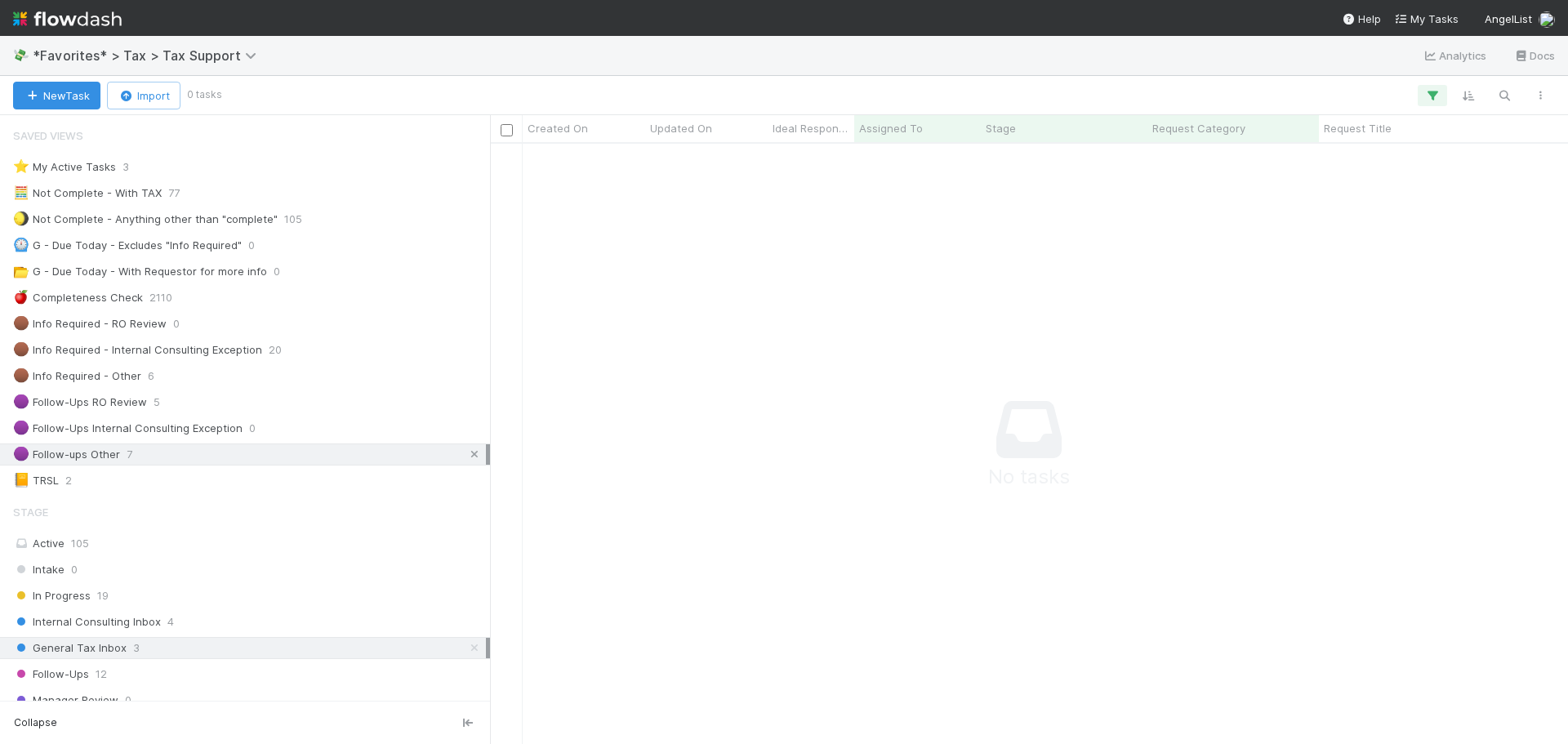 scroll, scrollTop: 13, scrollLeft: 13, axis: both 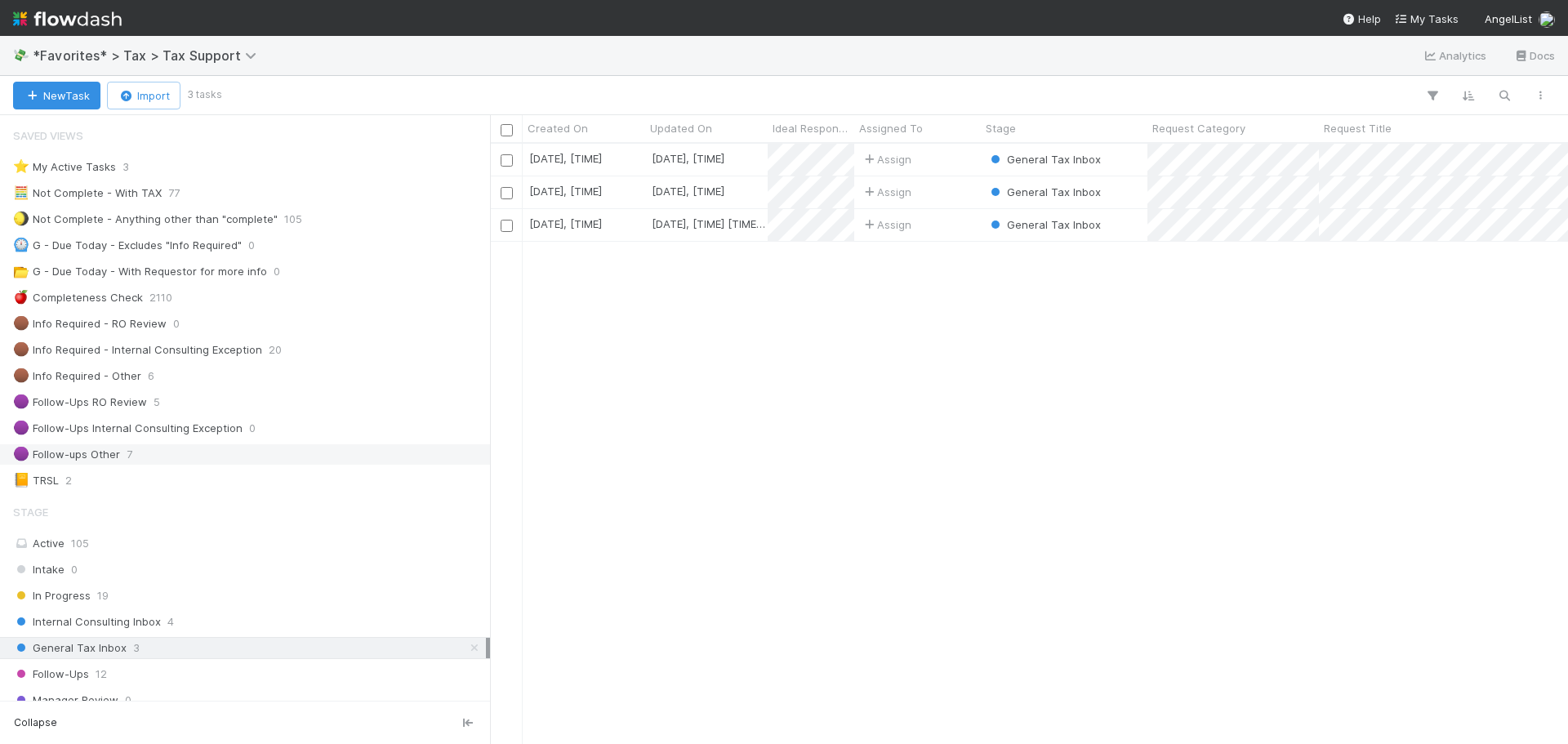 click on "8/6/25, 9:58:32 PM 8/6/25, 9:58:32 PM  Assign   General Tax Inbox 1 0 0 0 0 8/6/25, 7:12:07 PM 8/6/25, 7:12:11 PM  Assign   General Tax Inbox 0 0 0 0 0 8/6/25, 11:09:06 AM 8/6/25, 11:09:07 AM  Assign   General Tax Inbox 0 0 0 0 0" at bounding box center [1029, 443] 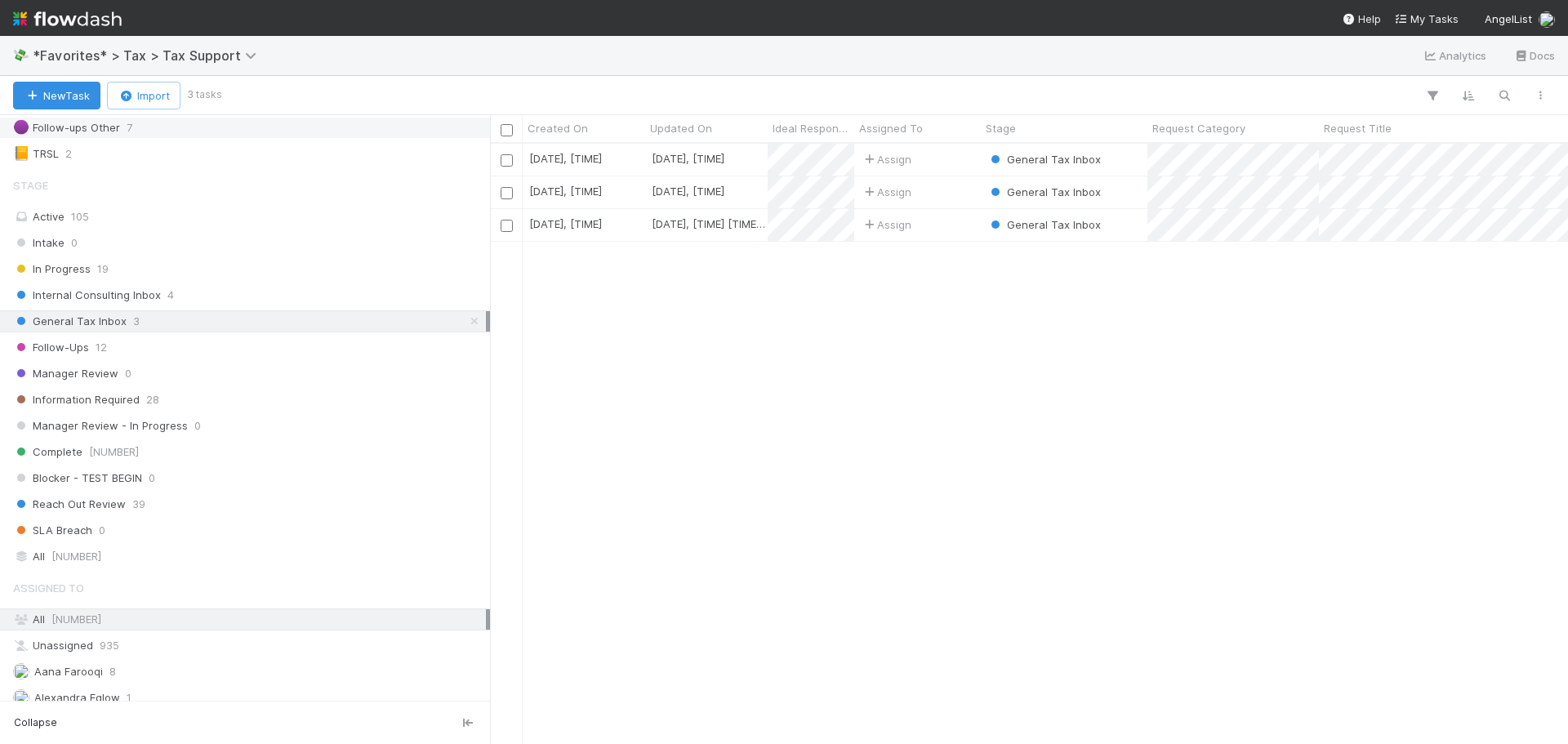 scroll, scrollTop: 0, scrollLeft: 0, axis: both 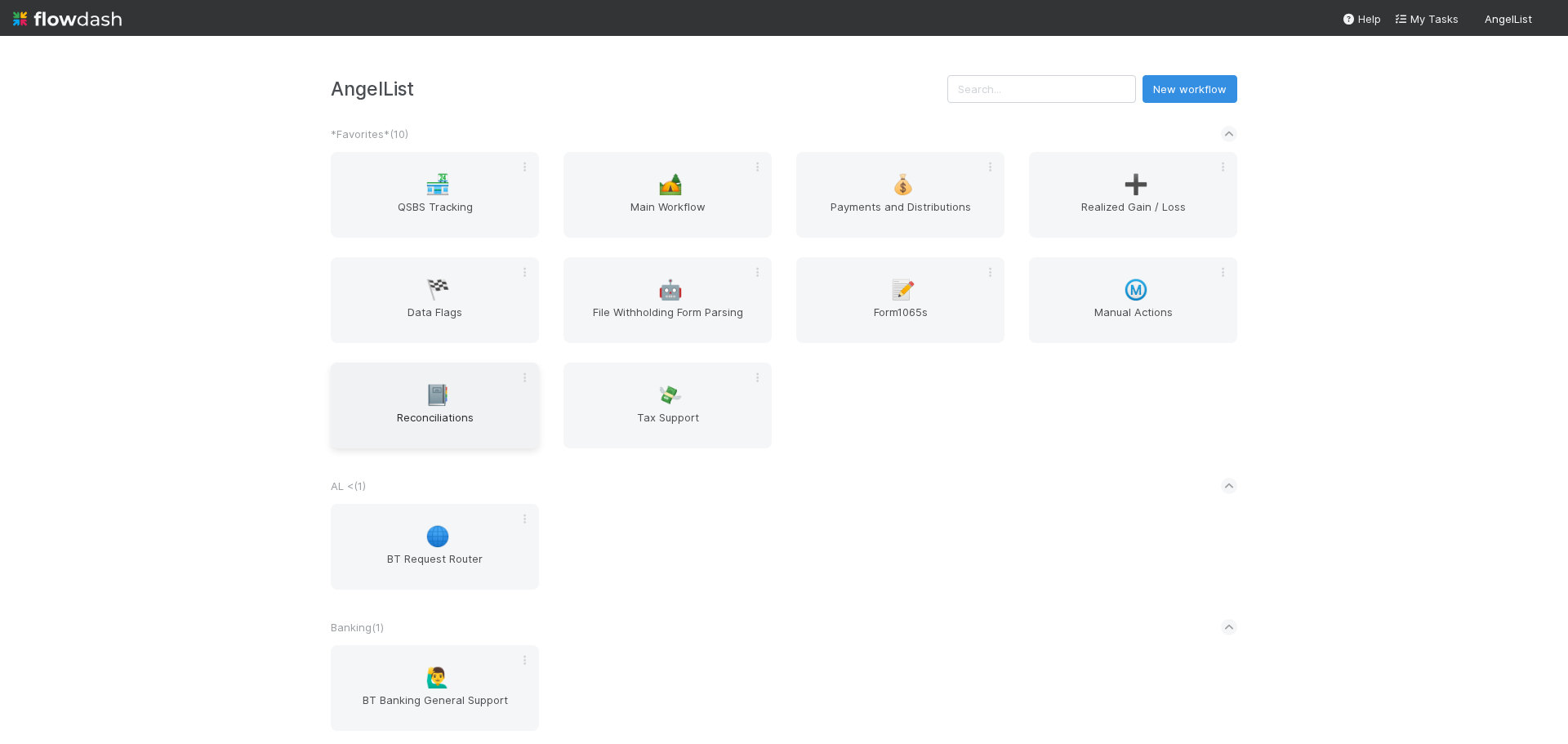 click on "Reconciliations" at bounding box center (434, 425) 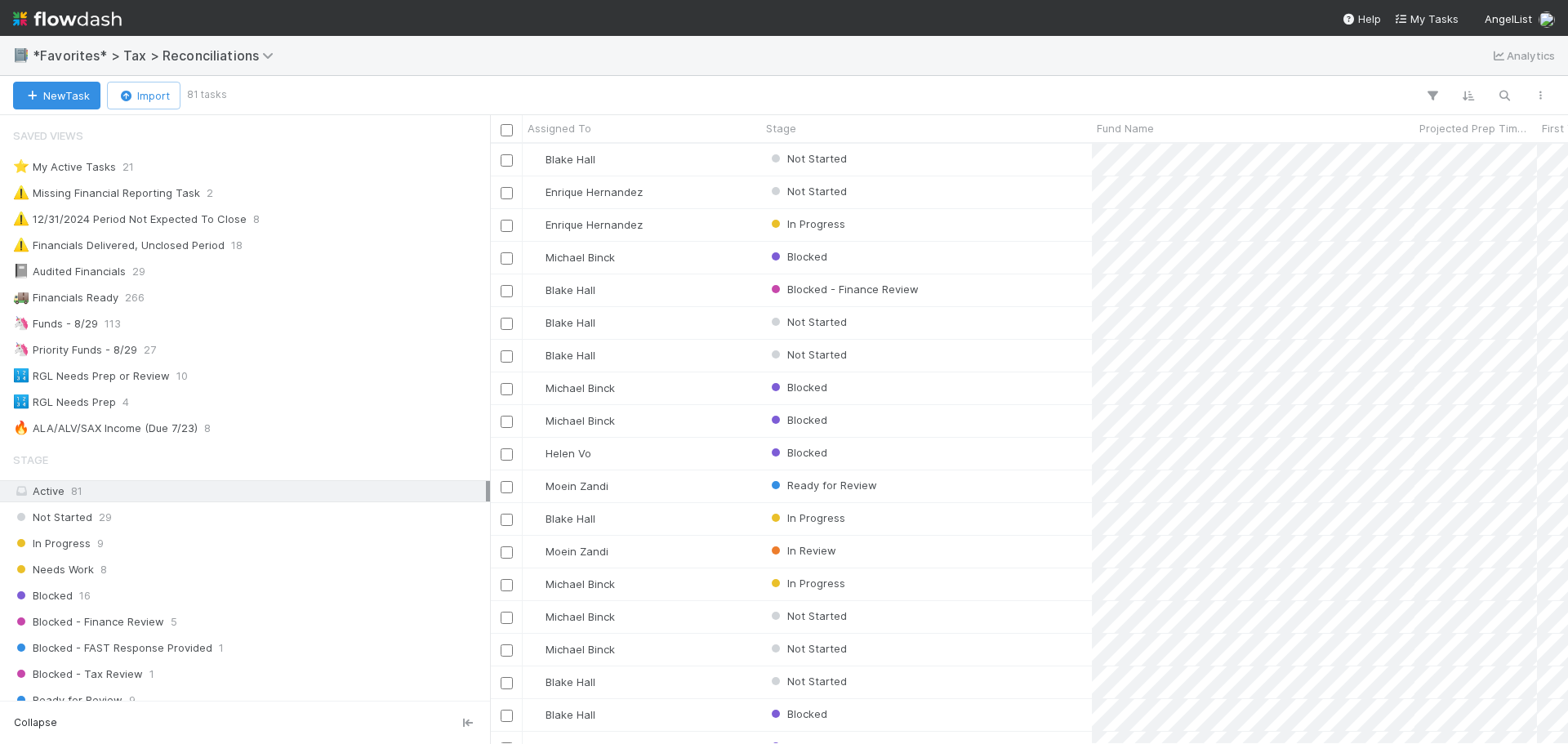 scroll, scrollTop: 13, scrollLeft: 13, axis: both 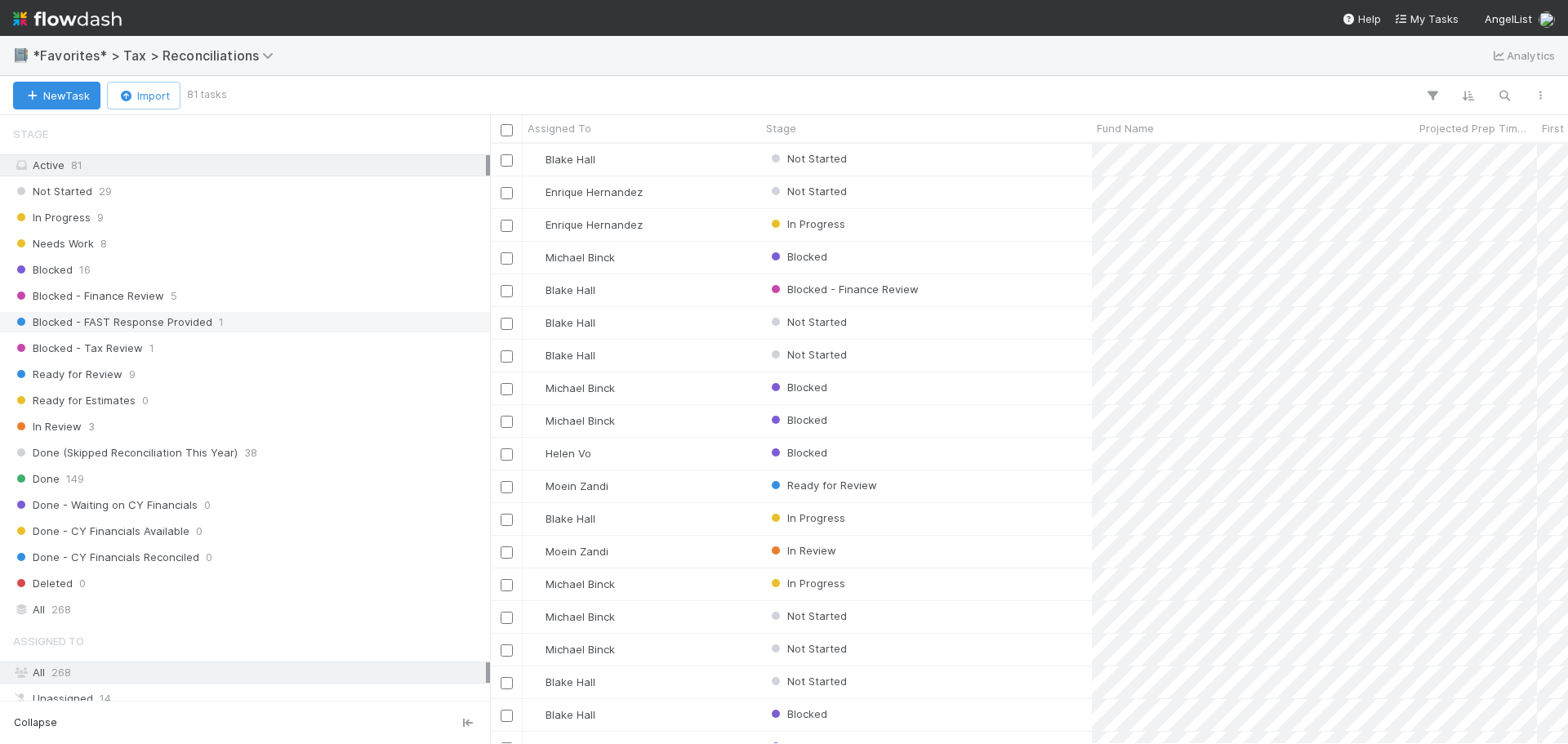 click on "Blocked - FAST Response Provided" at bounding box center [113, 322] 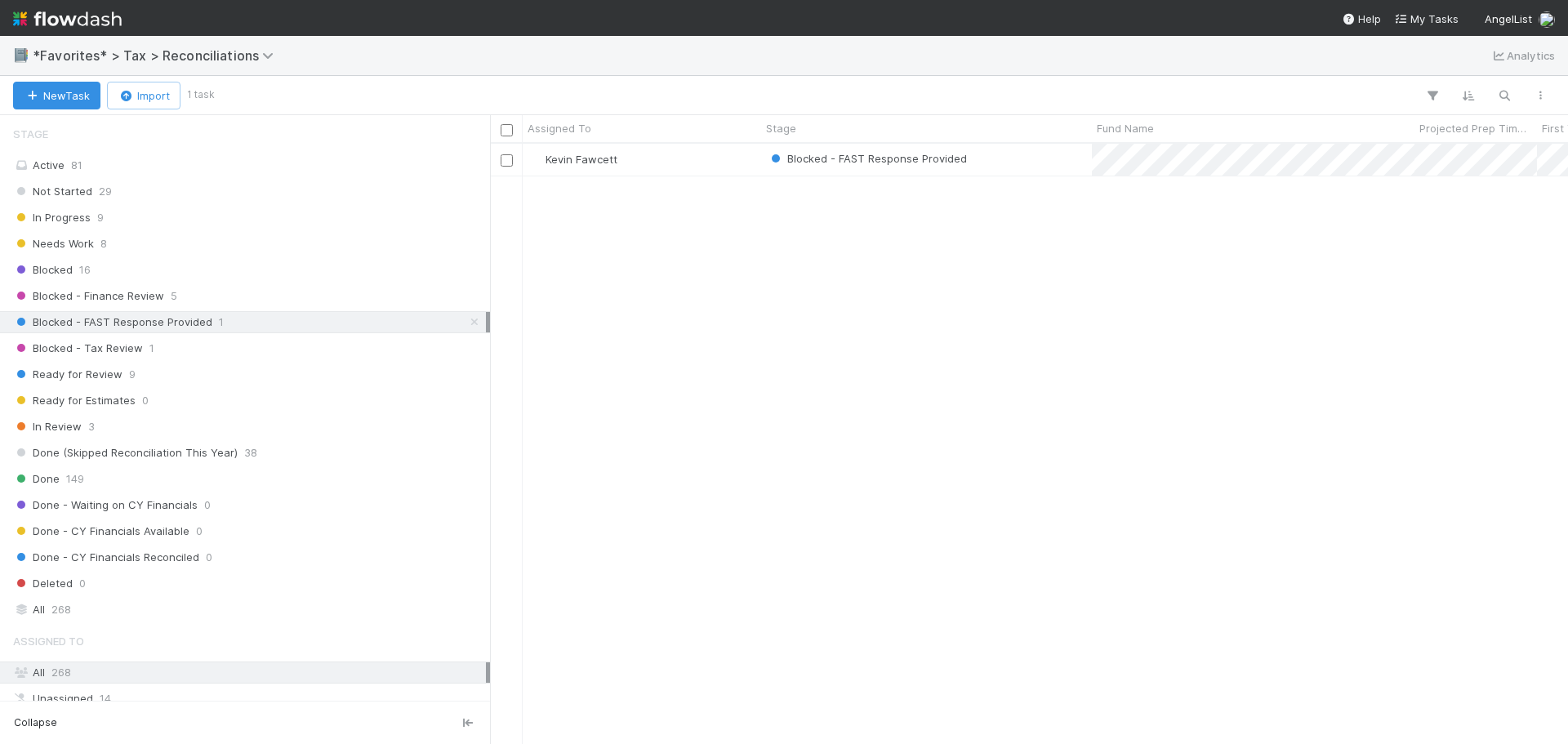 scroll, scrollTop: 13, scrollLeft: 13, axis: both 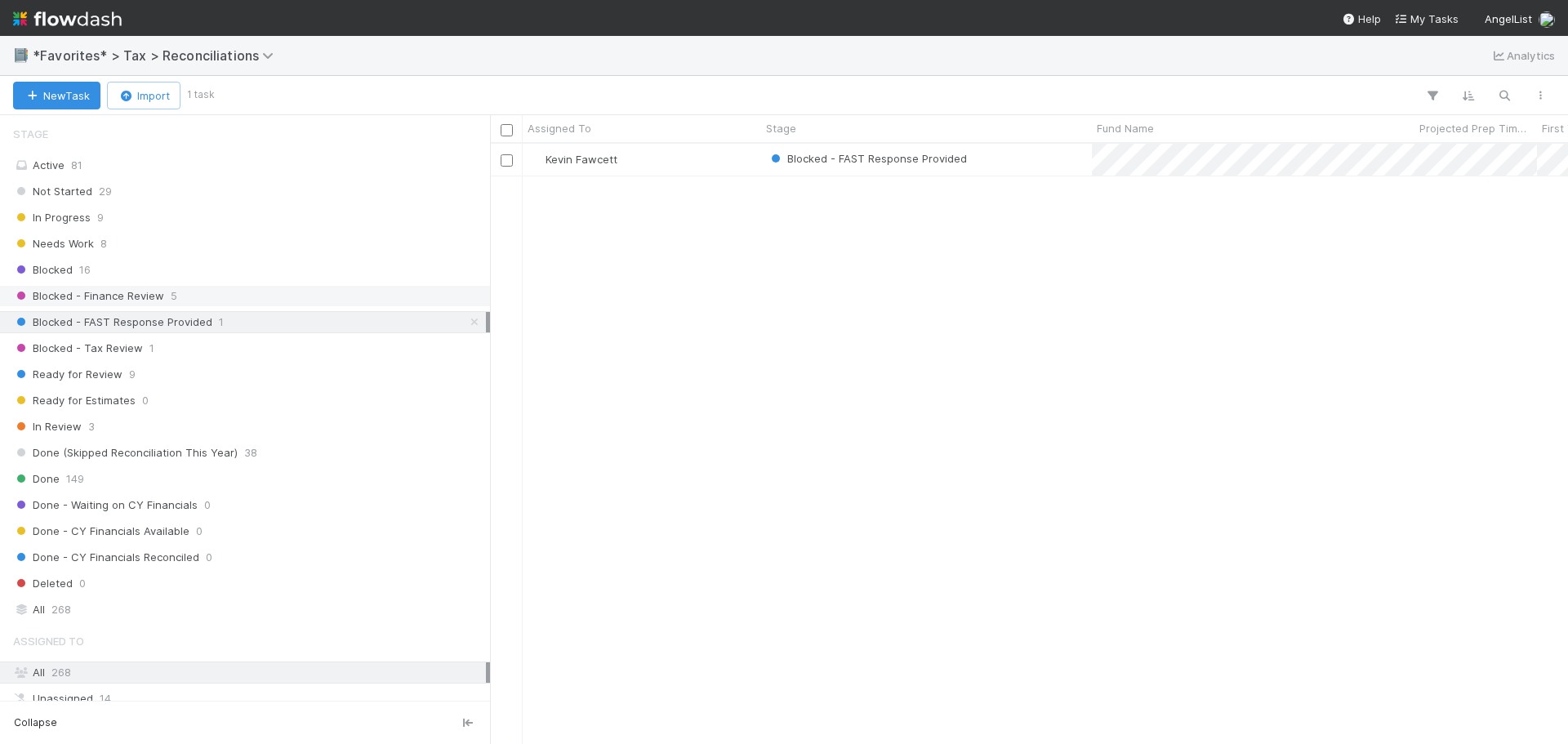 click on "Blocked - Finance Review   5" at bounding box center [249, 296] 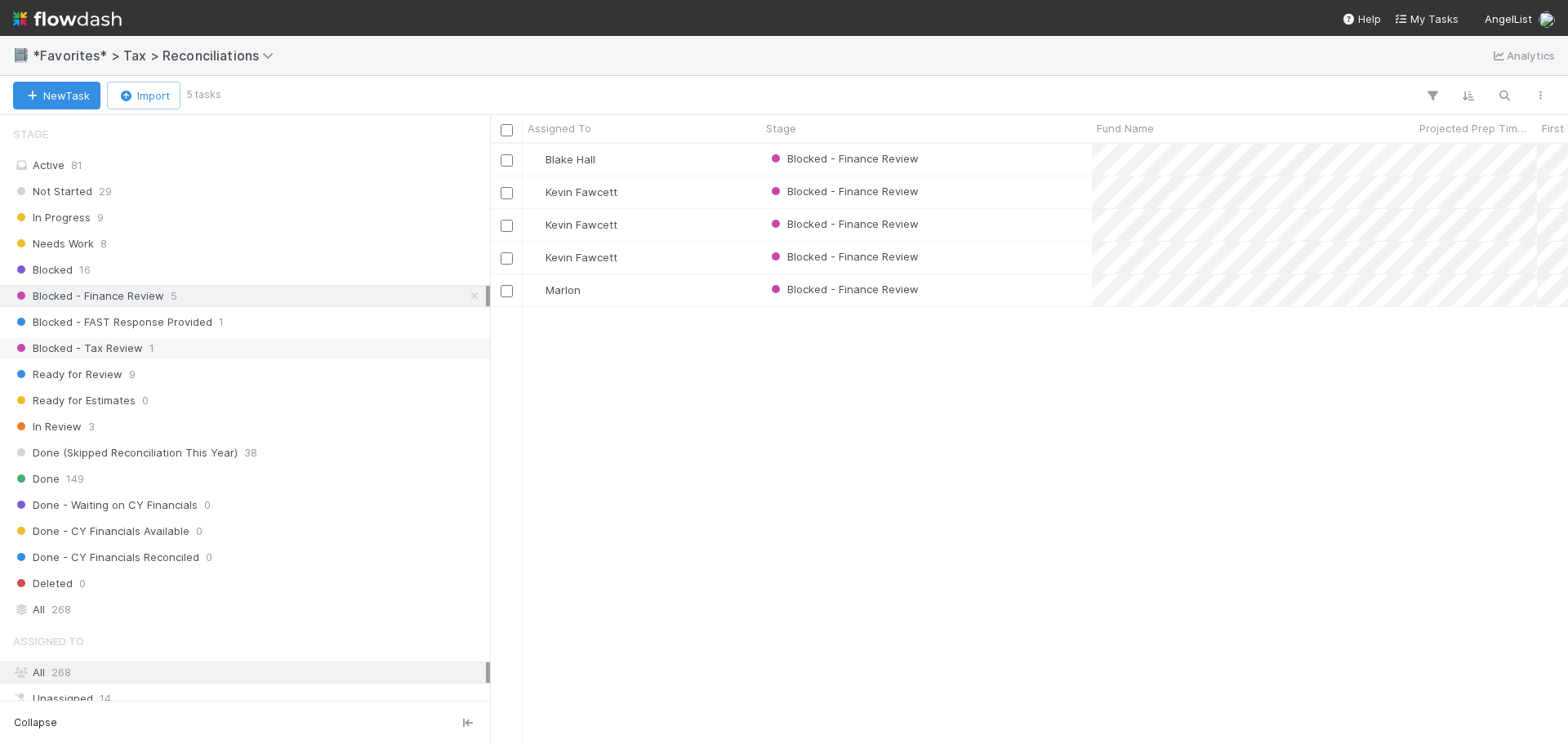 scroll, scrollTop: 13, scrollLeft: 13, axis: both 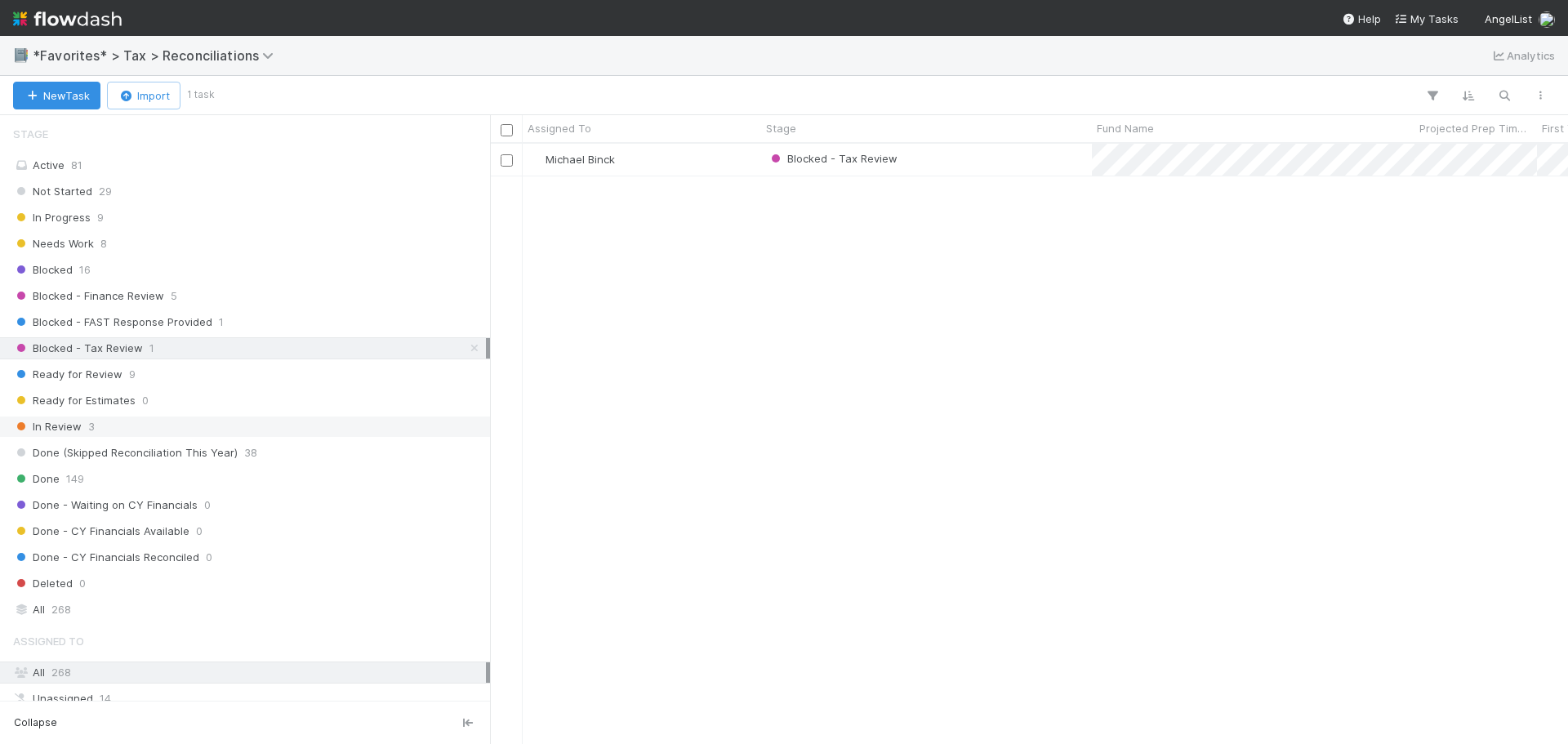 click on "In Review   3" at bounding box center (249, 426) 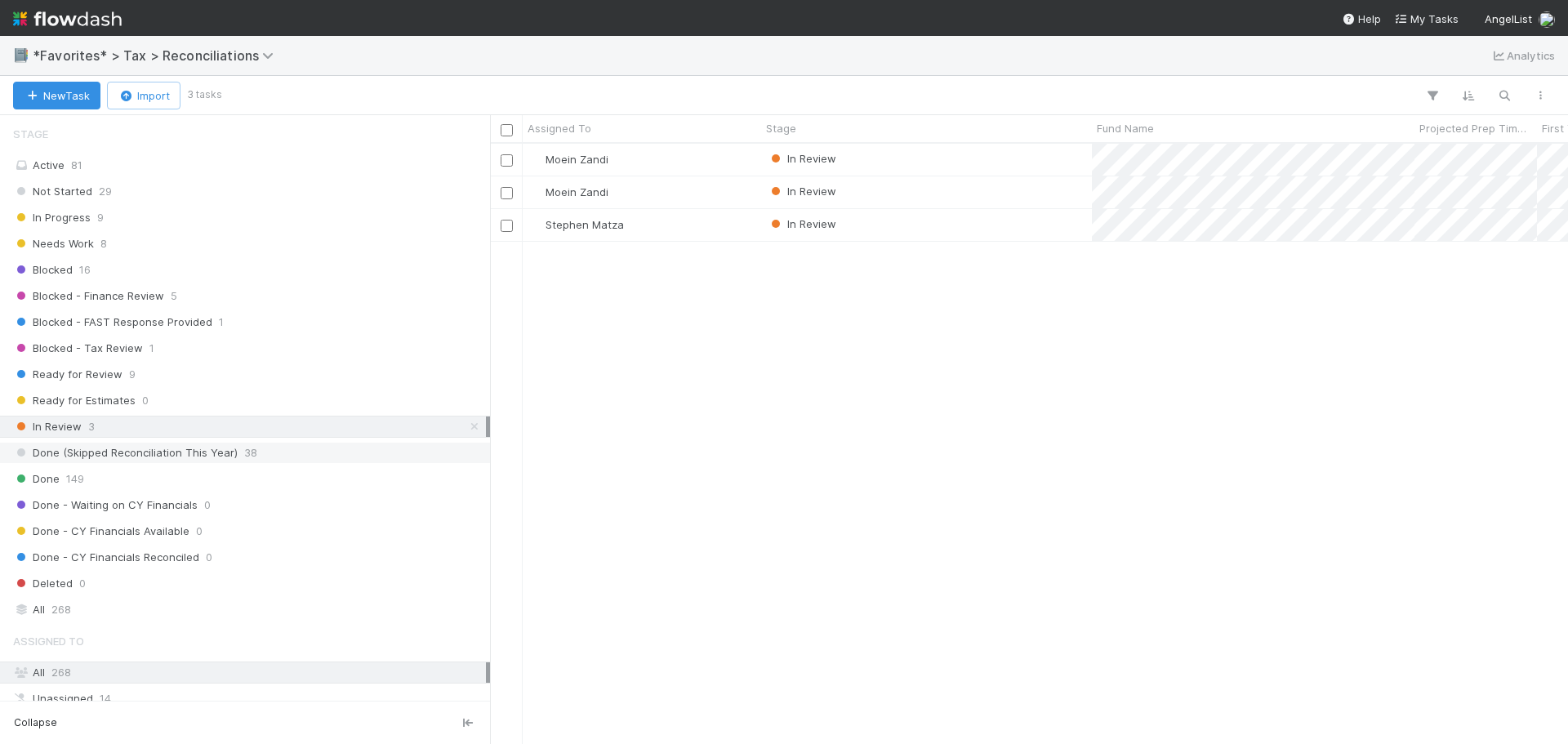 scroll, scrollTop: 13, scrollLeft: 13, axis: both 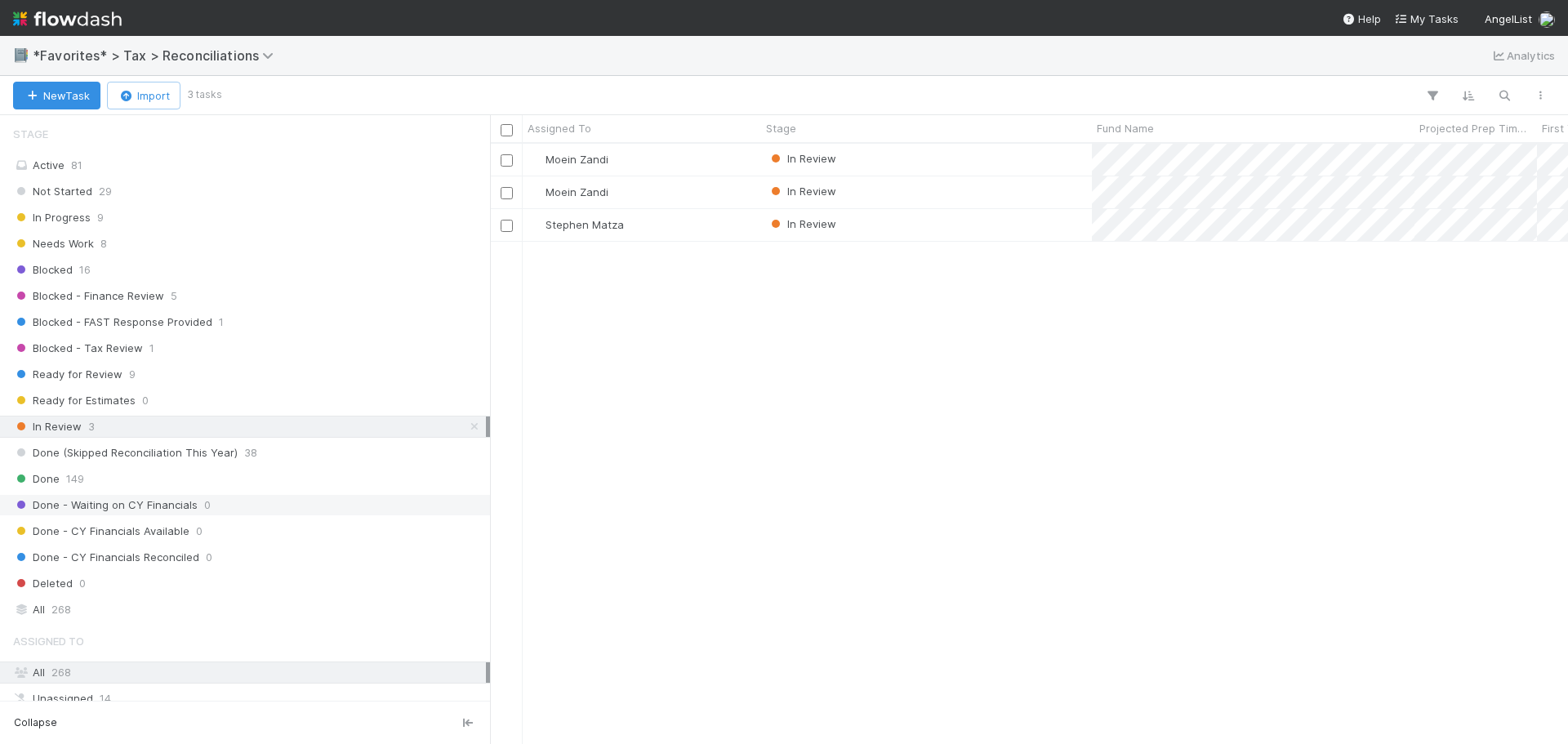 click on "Done - Waiting on CY Financials   0" at bounding box center (249, 505) 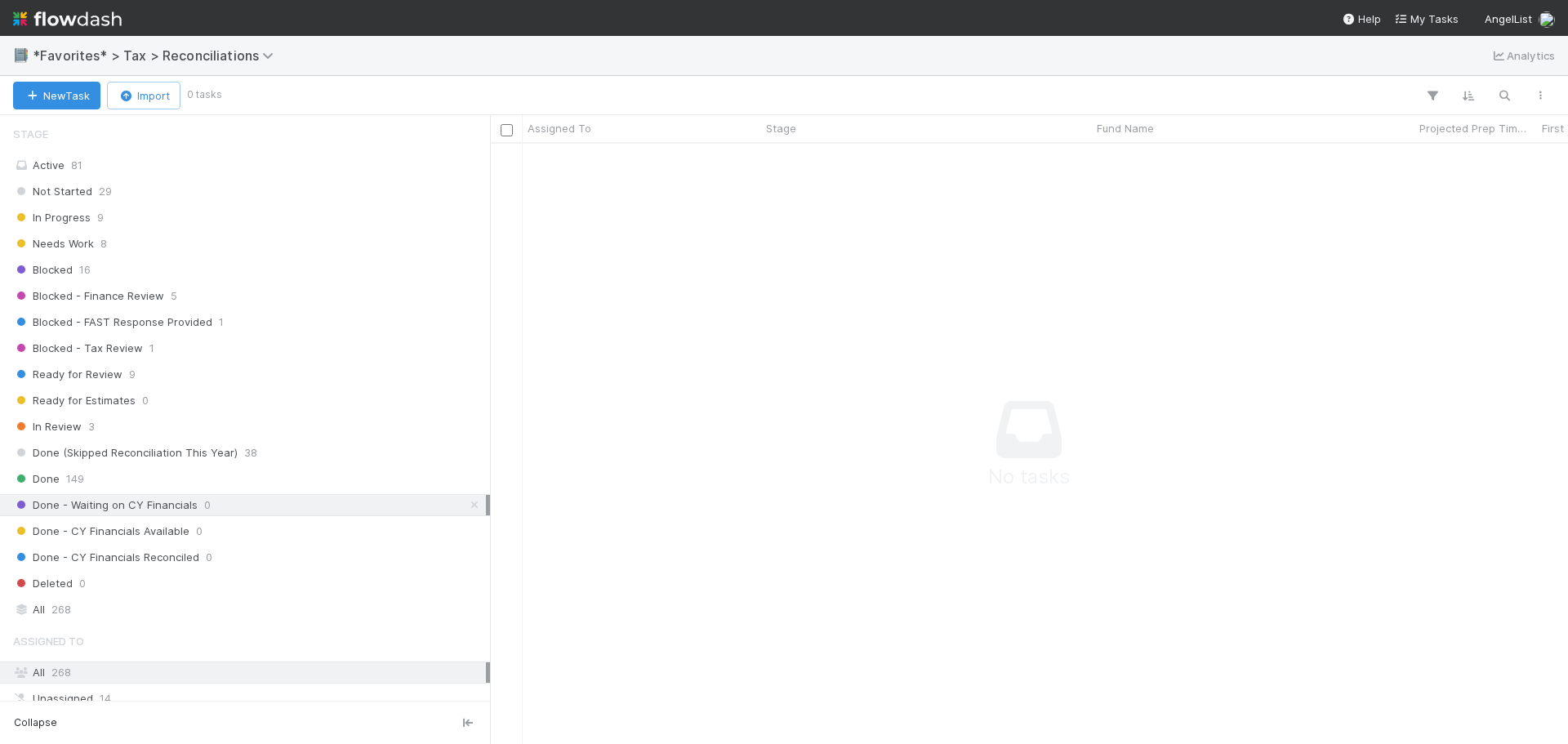 scroll, scrollTop: 13, scrollLeft: 13, axis: both 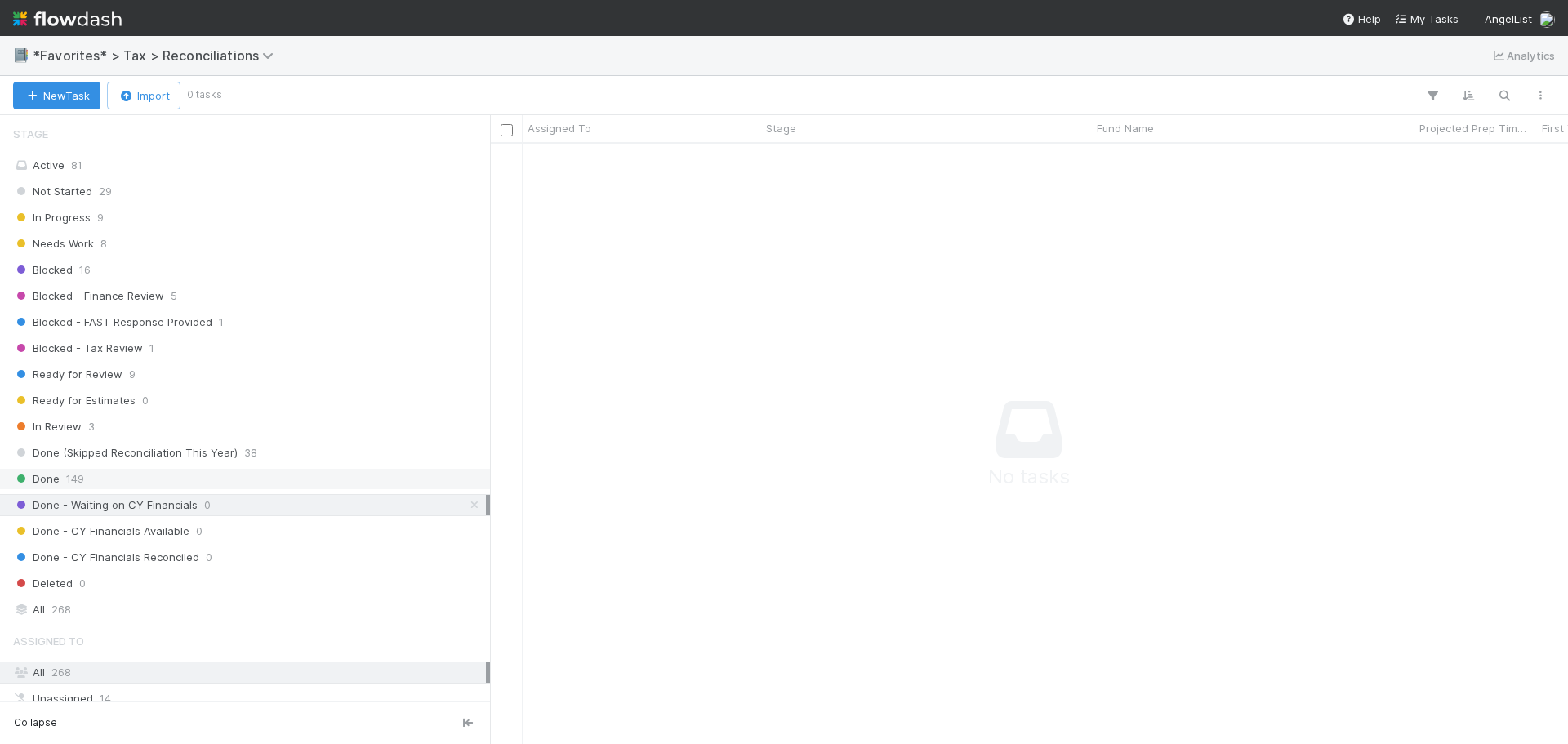click on "Done   149" at bounding box center [249, 479] 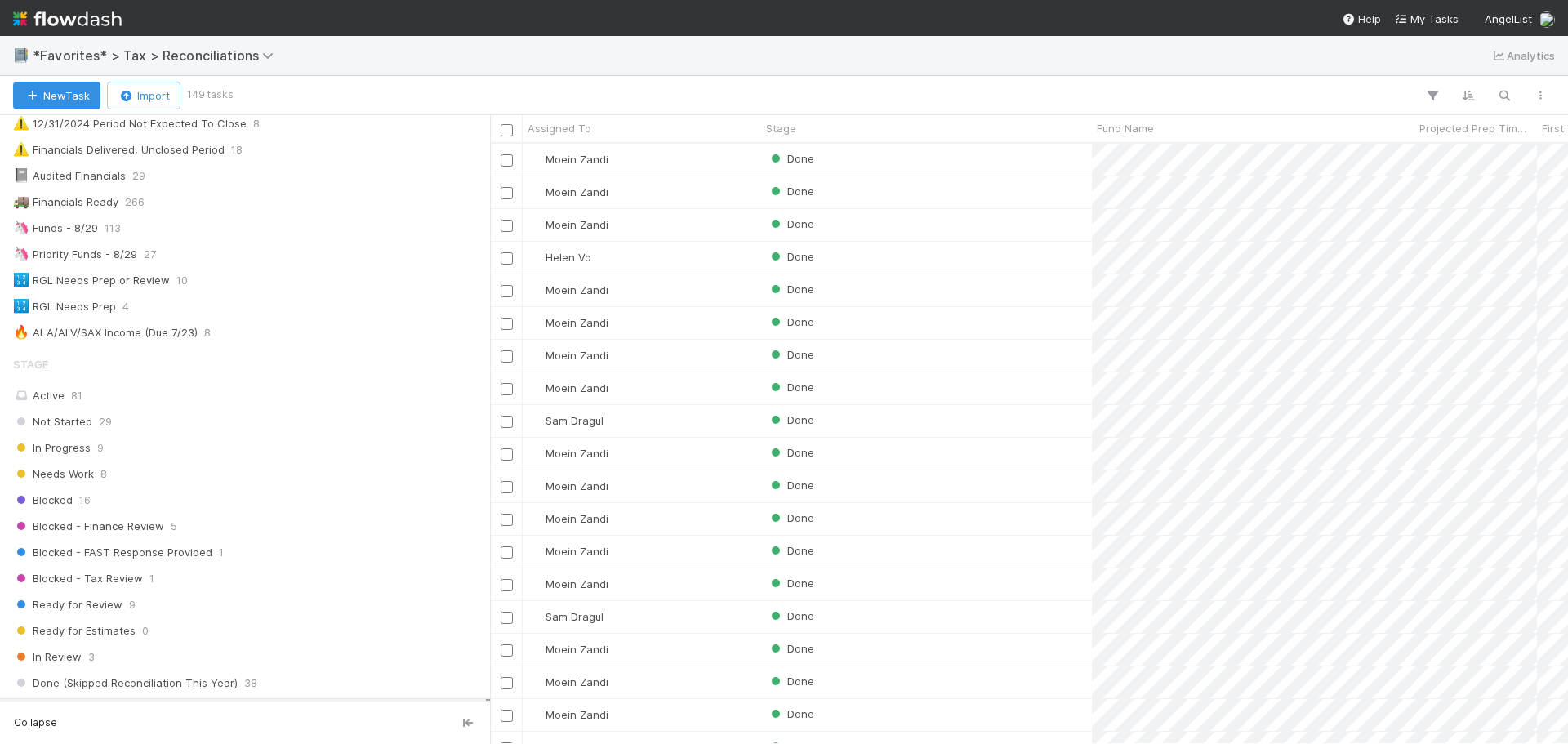 scroll, scrollTop: 81, scrollLeft: 0, axis: vertical 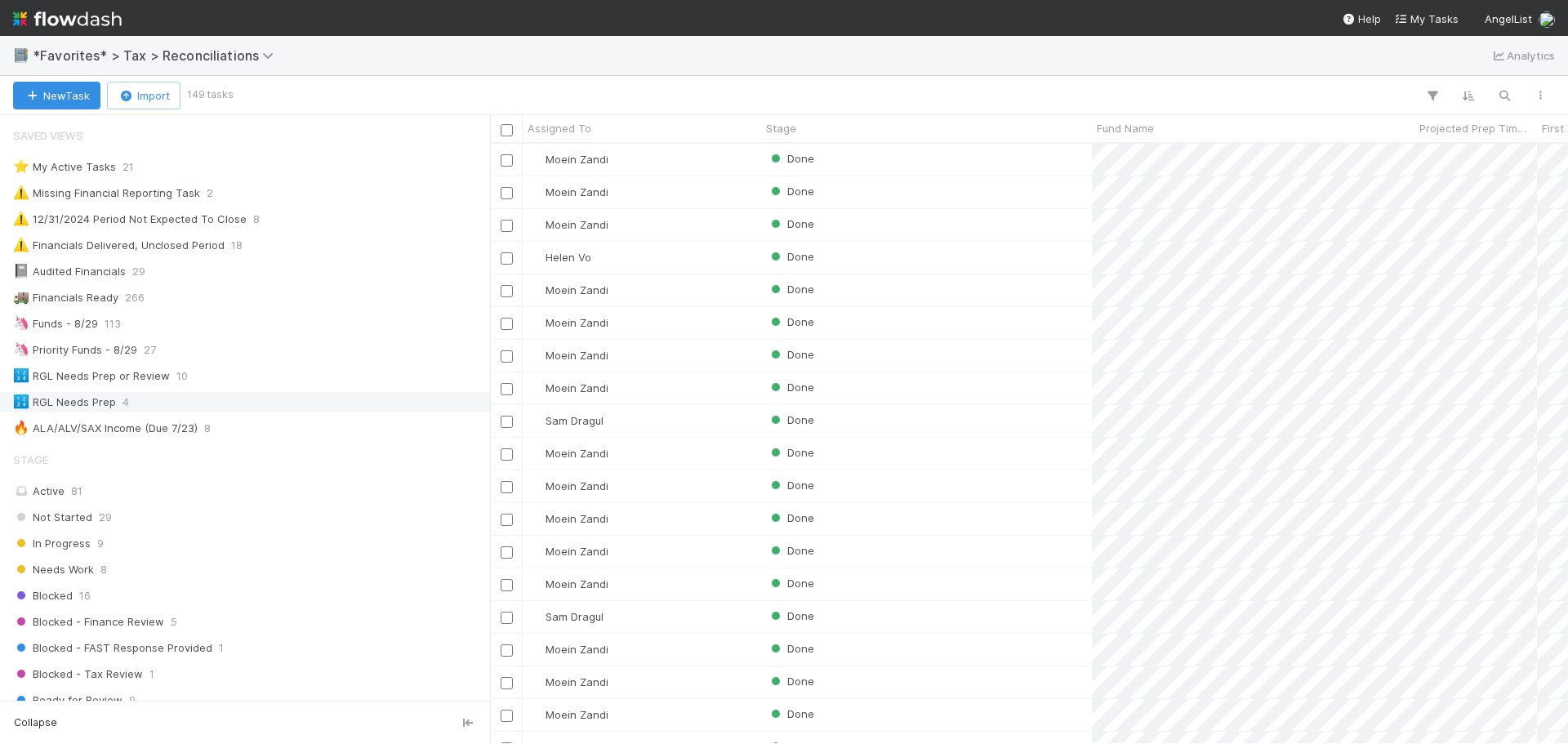 click on "🔢 RGL Needs Prep 4" at bounding box center (249, 402) 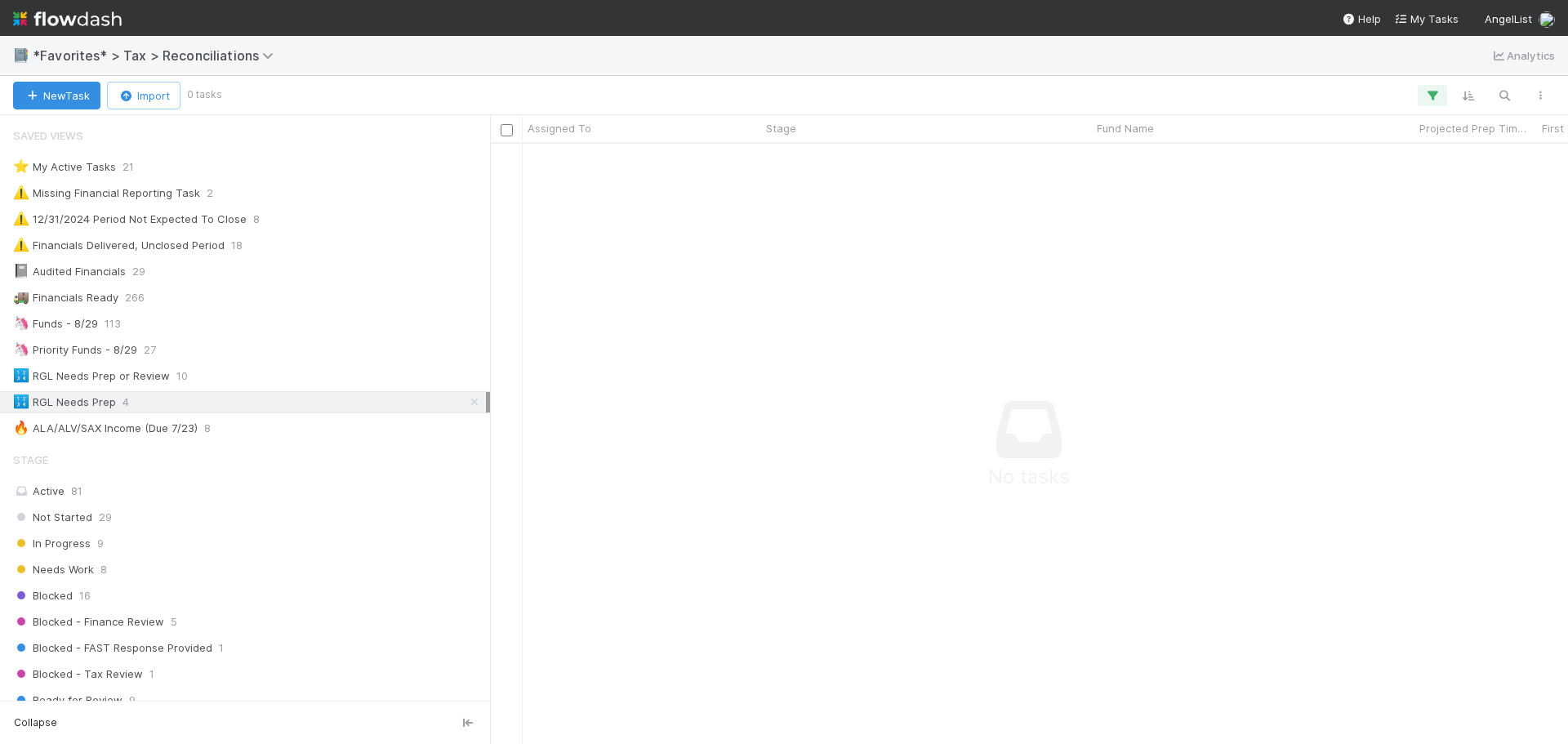 scroll, scrollTop: 13, scrollLeft: 13, axis: both 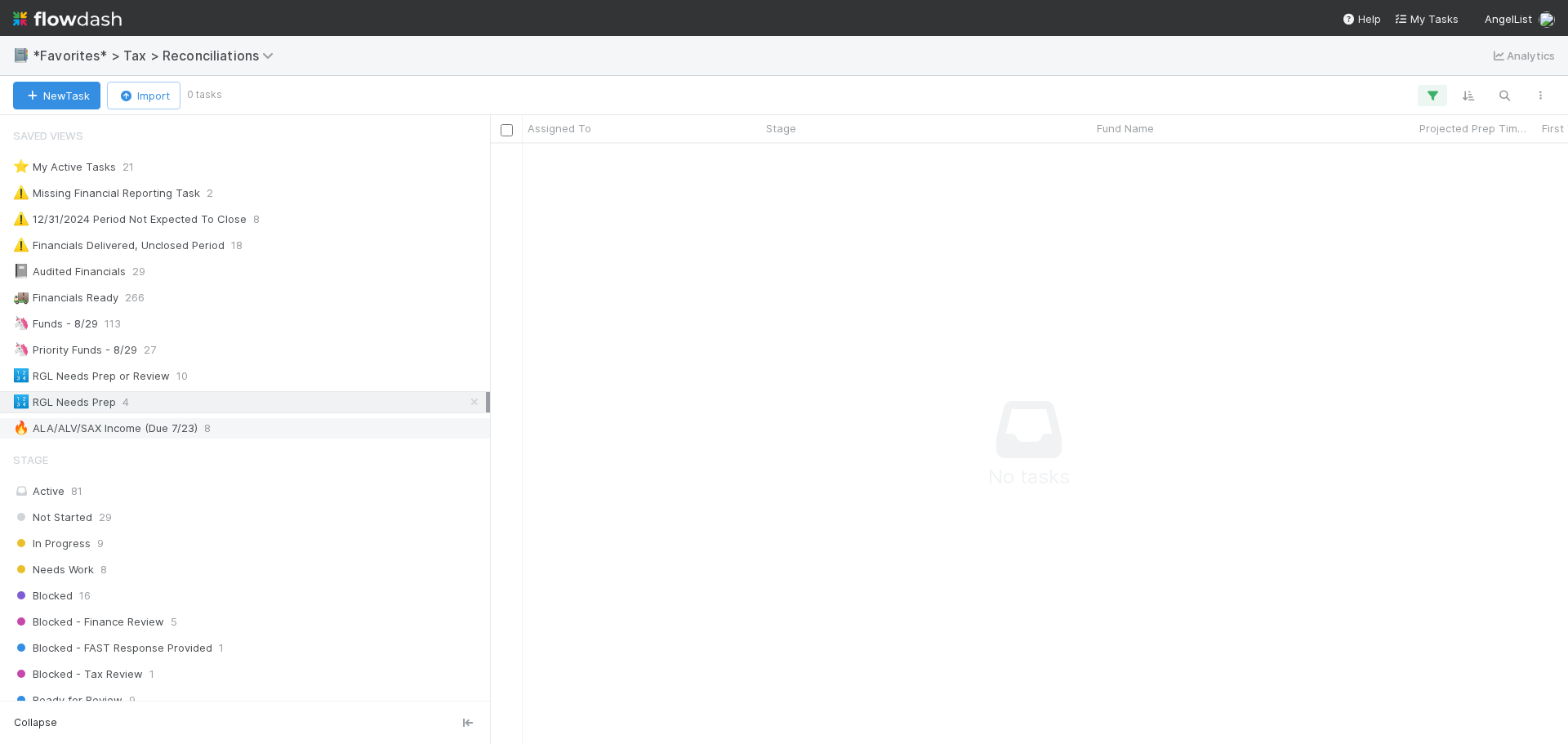 click on "🔥 ALA/ALV/SAX Income (Due [DATE])" at bounding box center (105, 428) 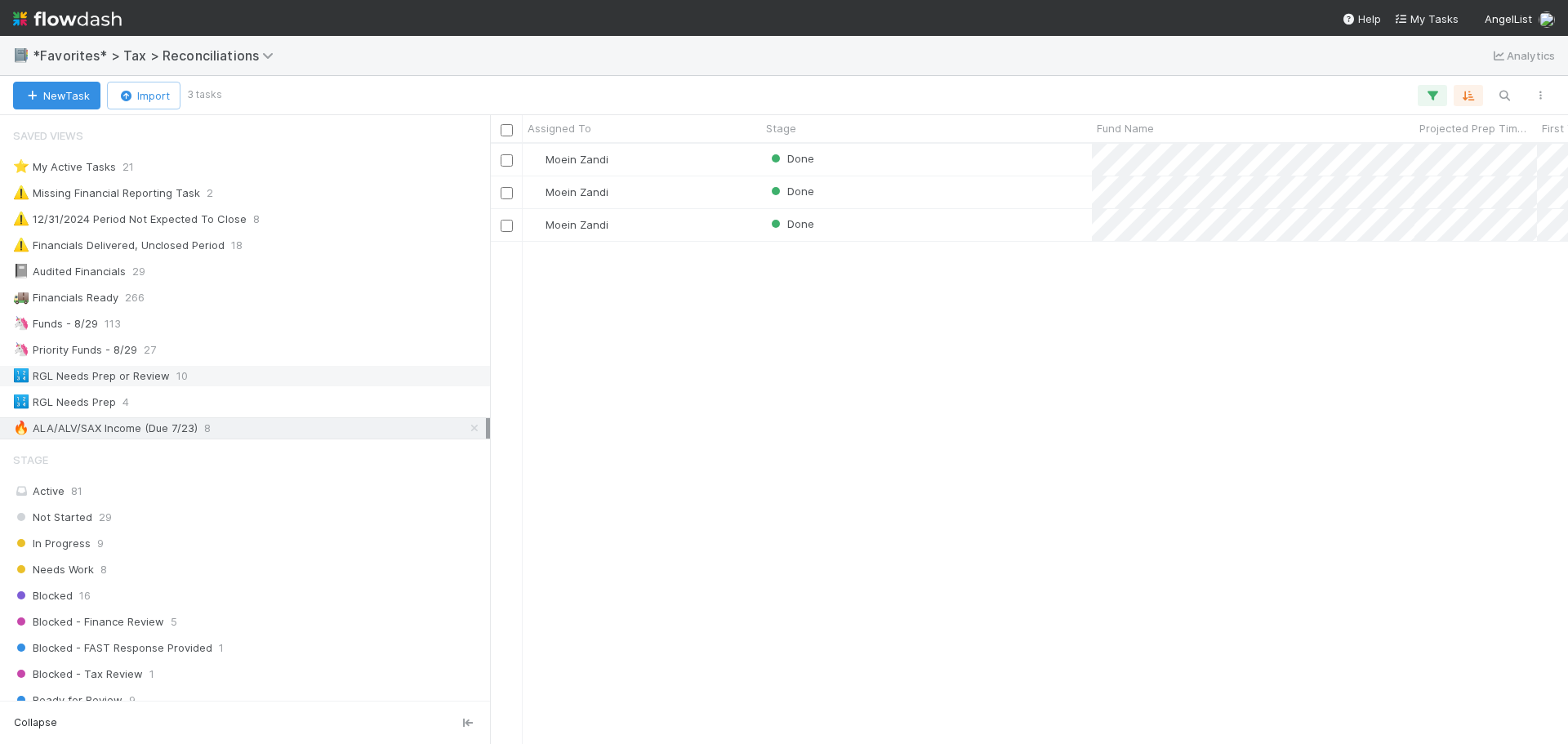 scroll, scrollTop: 13, scrollLeft: 13, axis: both 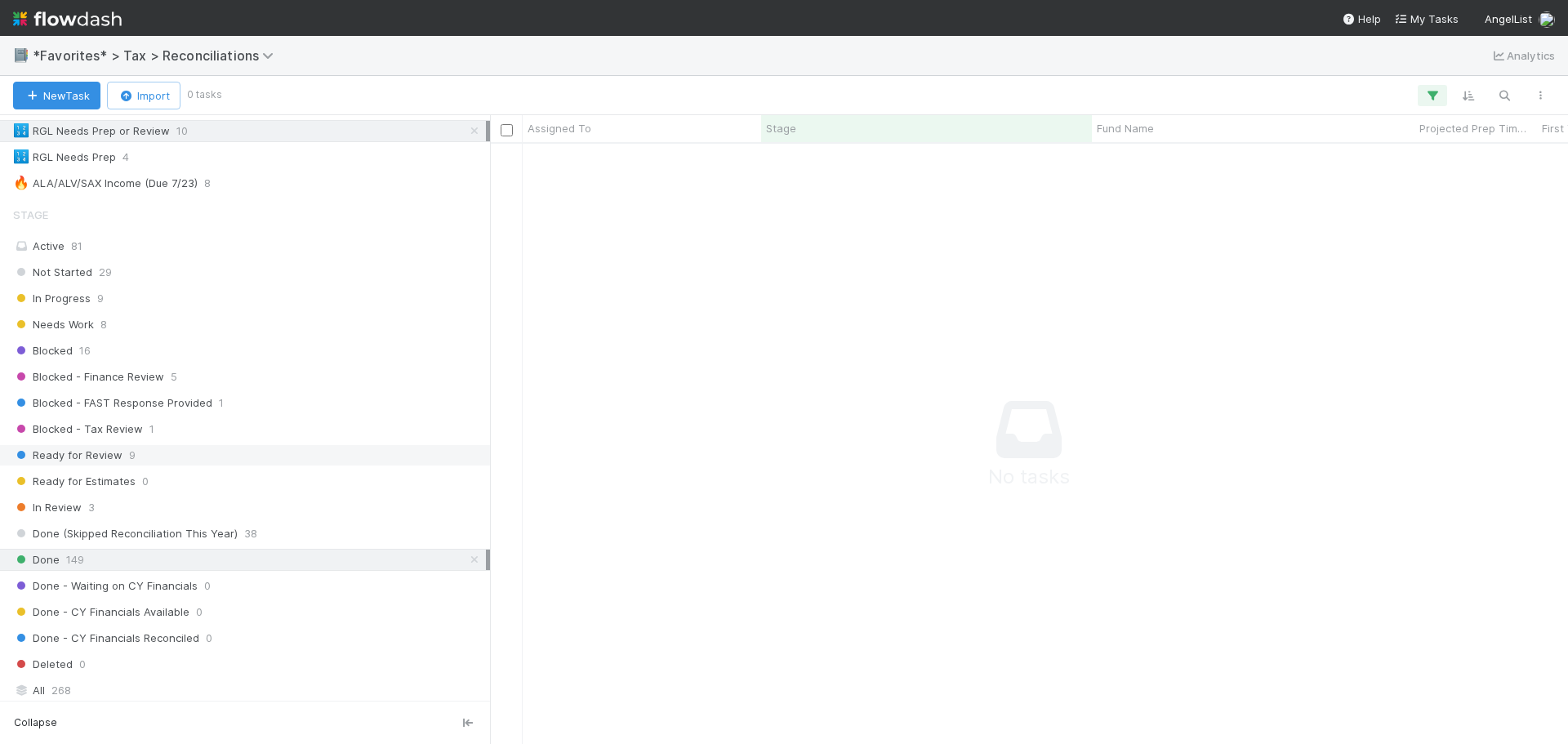 click on "Ready for Review   9" at bounding box center [249, 455] 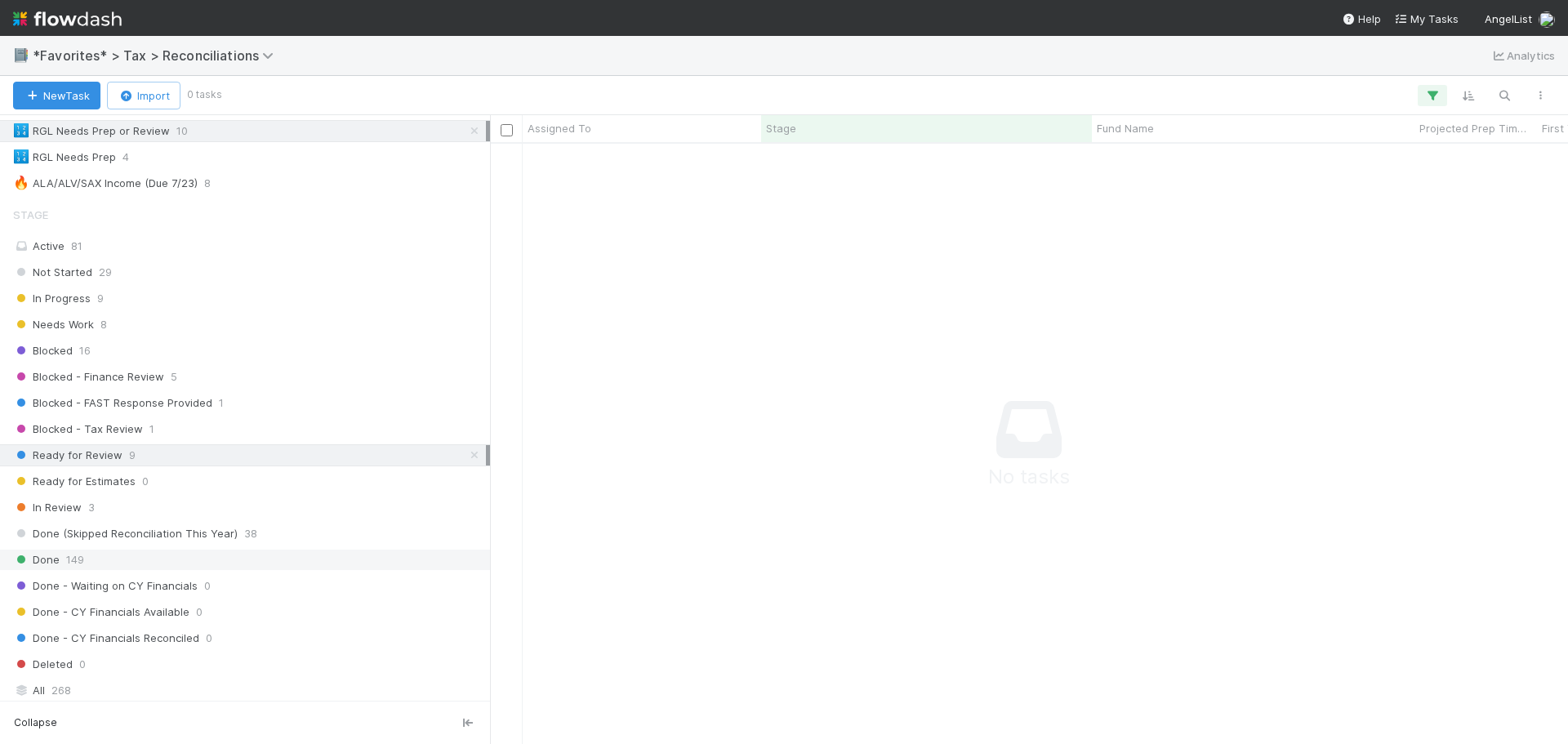 scroll, scrollTop: 13, scrollLeft: 13, axis: both 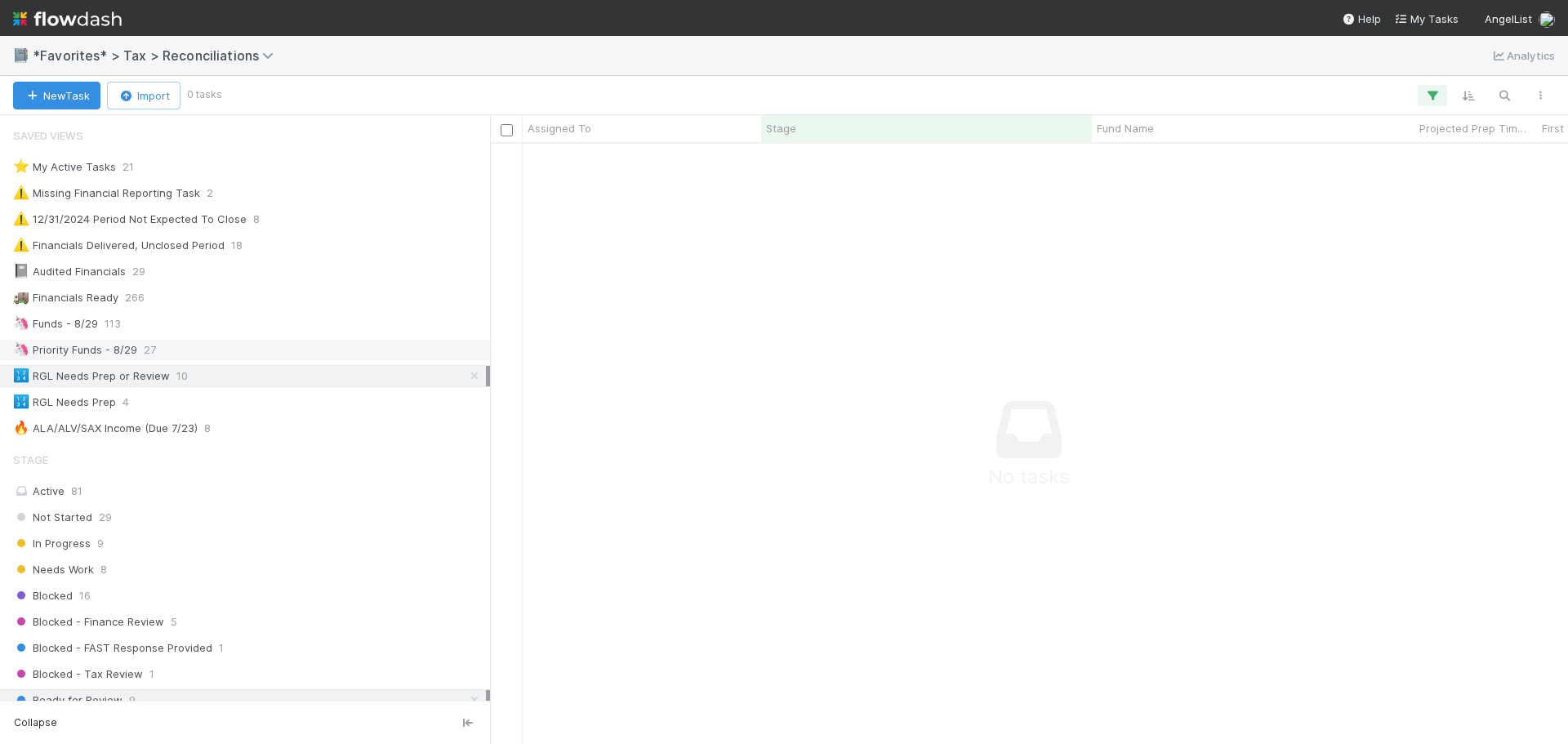 click on "🦄 Funds - [DATE] 113" at bounding box center (245, 350) 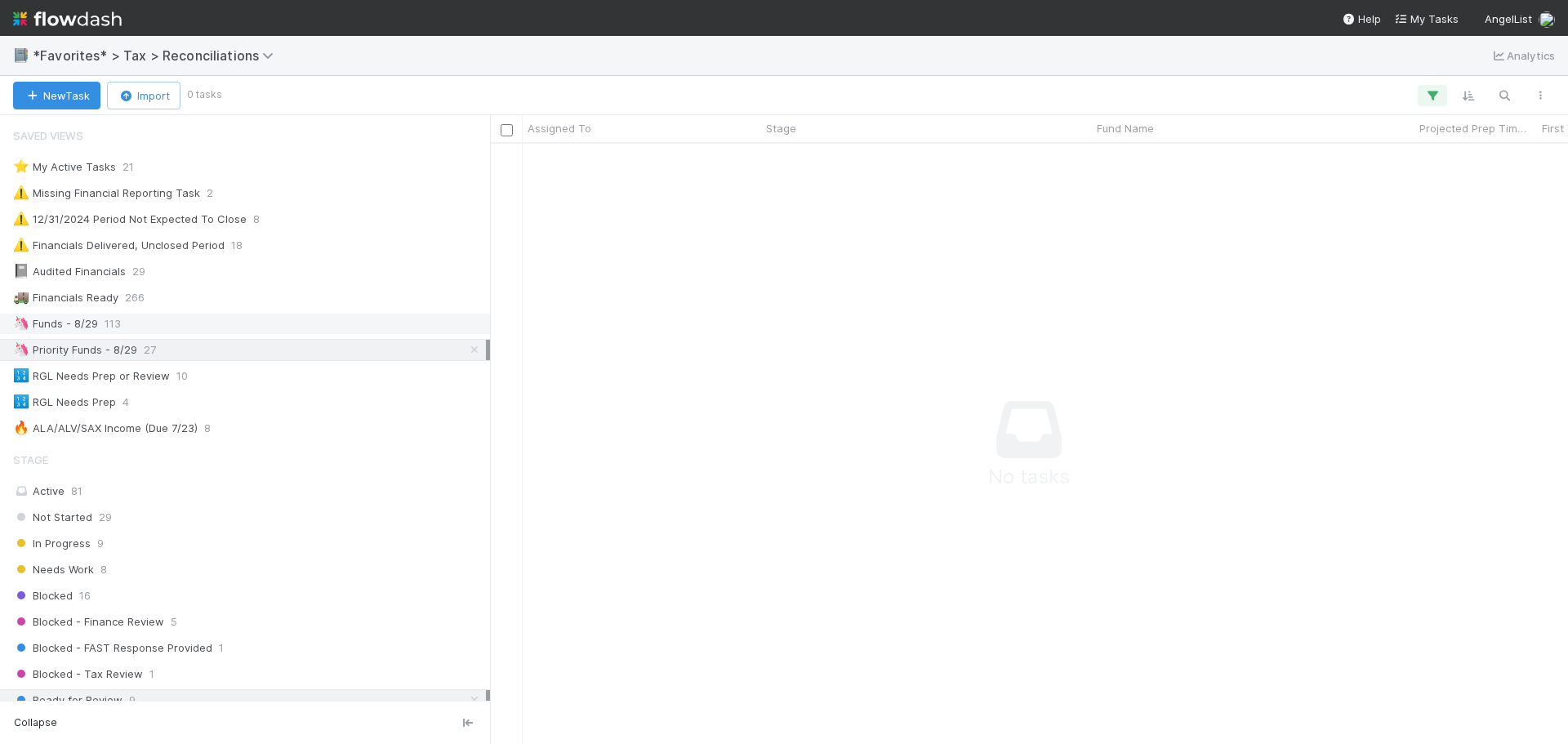 scroll, scrollTop: 13, scrollLeft: 13, axis: both 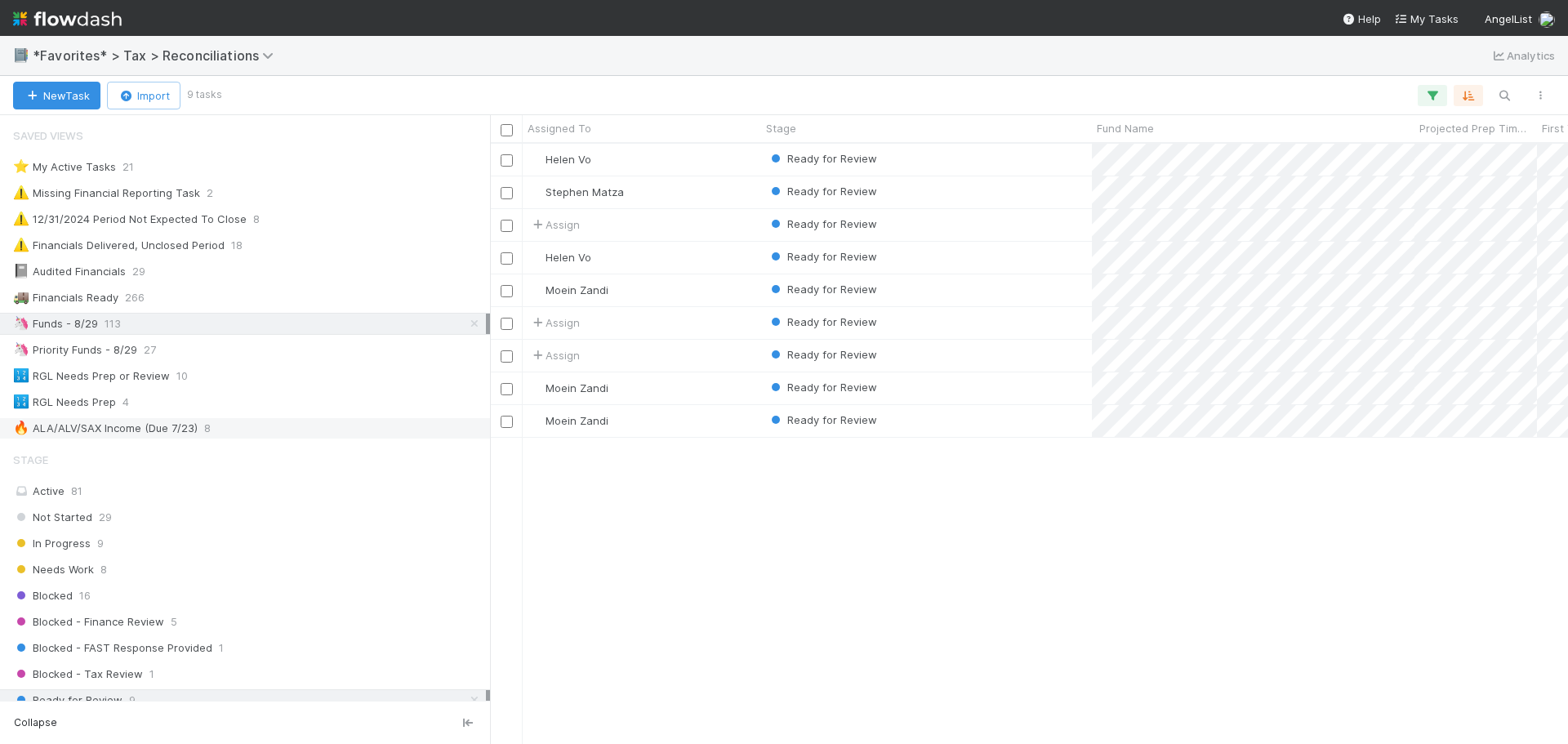 click on "🔥 ALA/ALV/SAX Income (Due [DATE])" at bounding box center (105, 428) 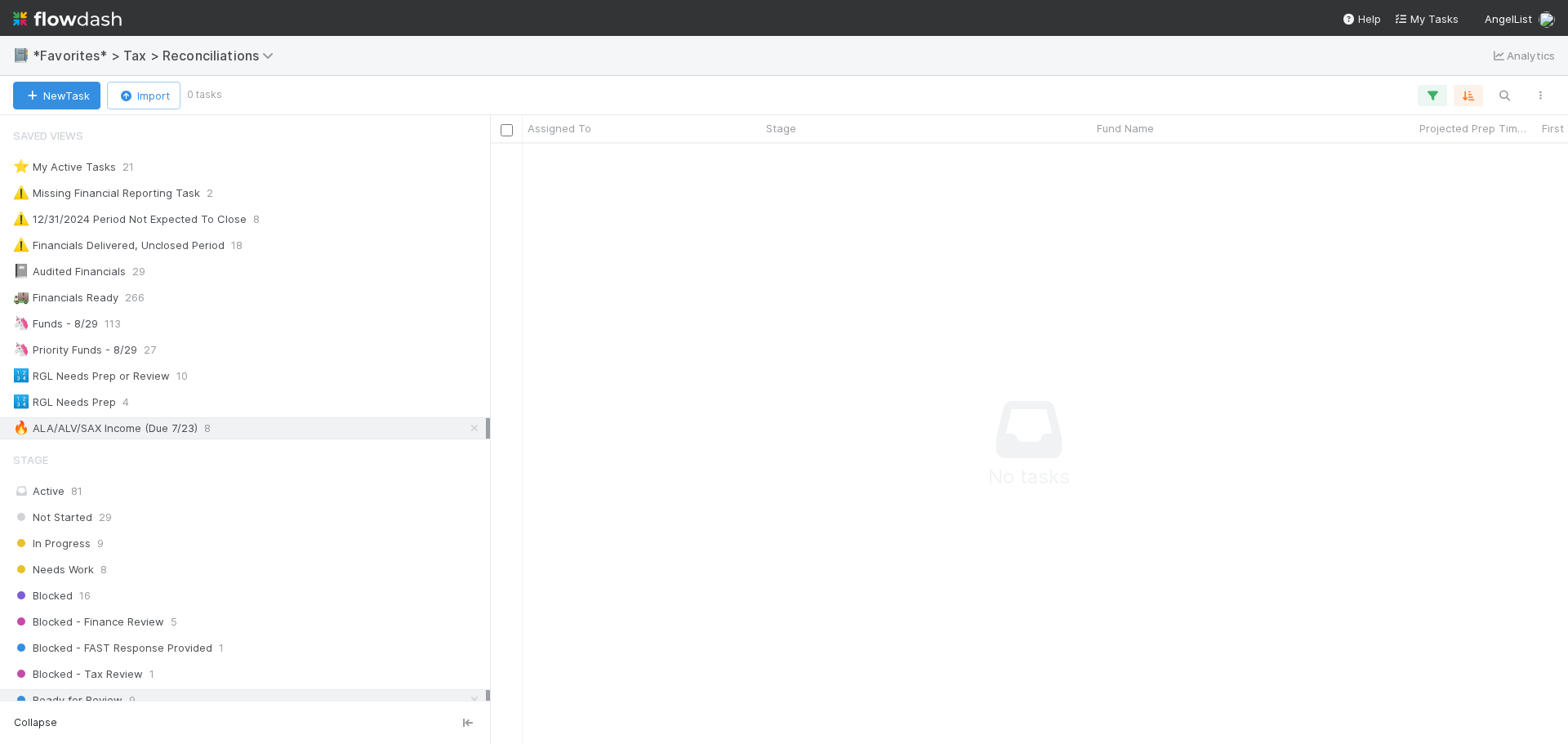 scroll, scrollTop: 13, scrollLeft: 13, axis: both 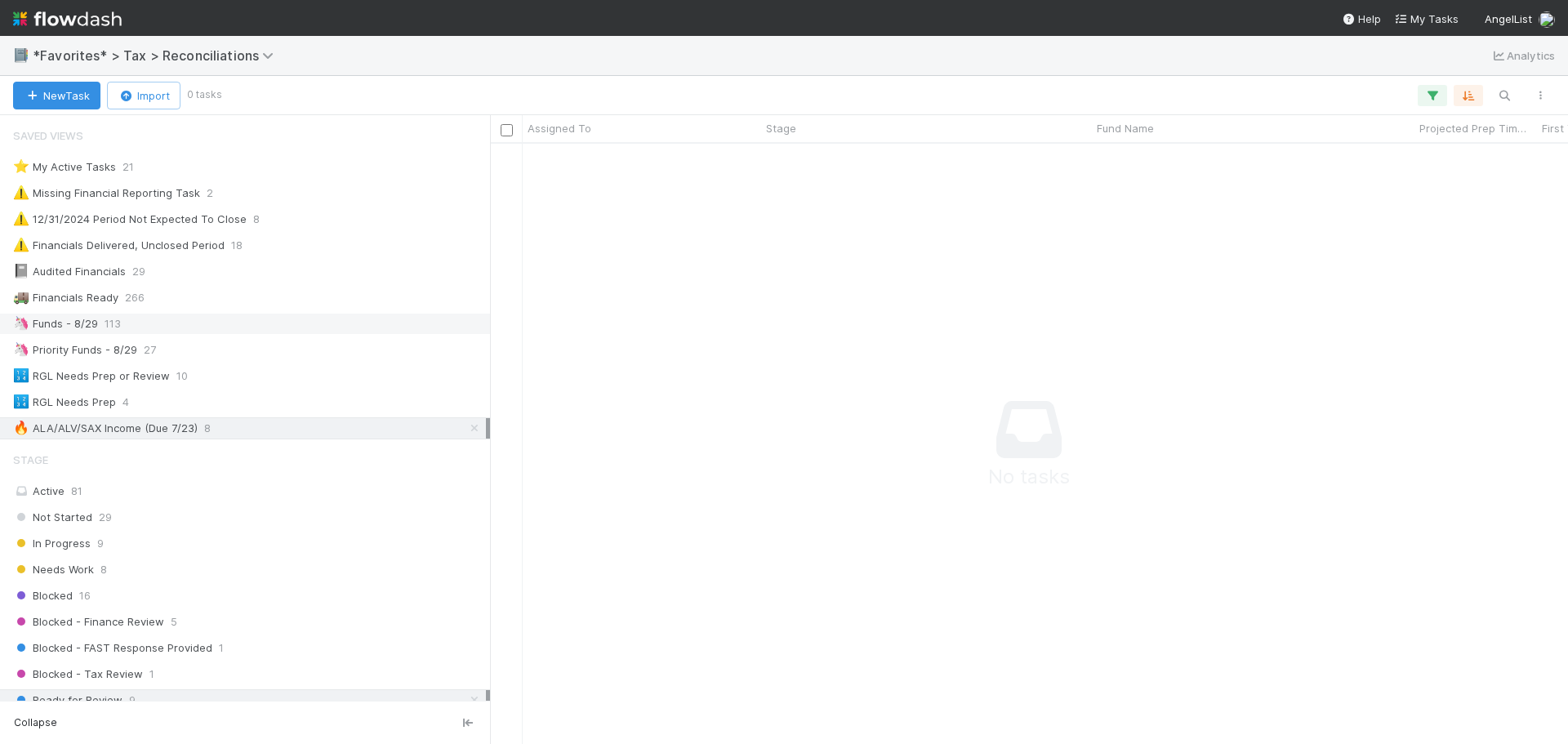 click on "🦄 Funds - [DATE] 113" at bounding box center [249, 323] 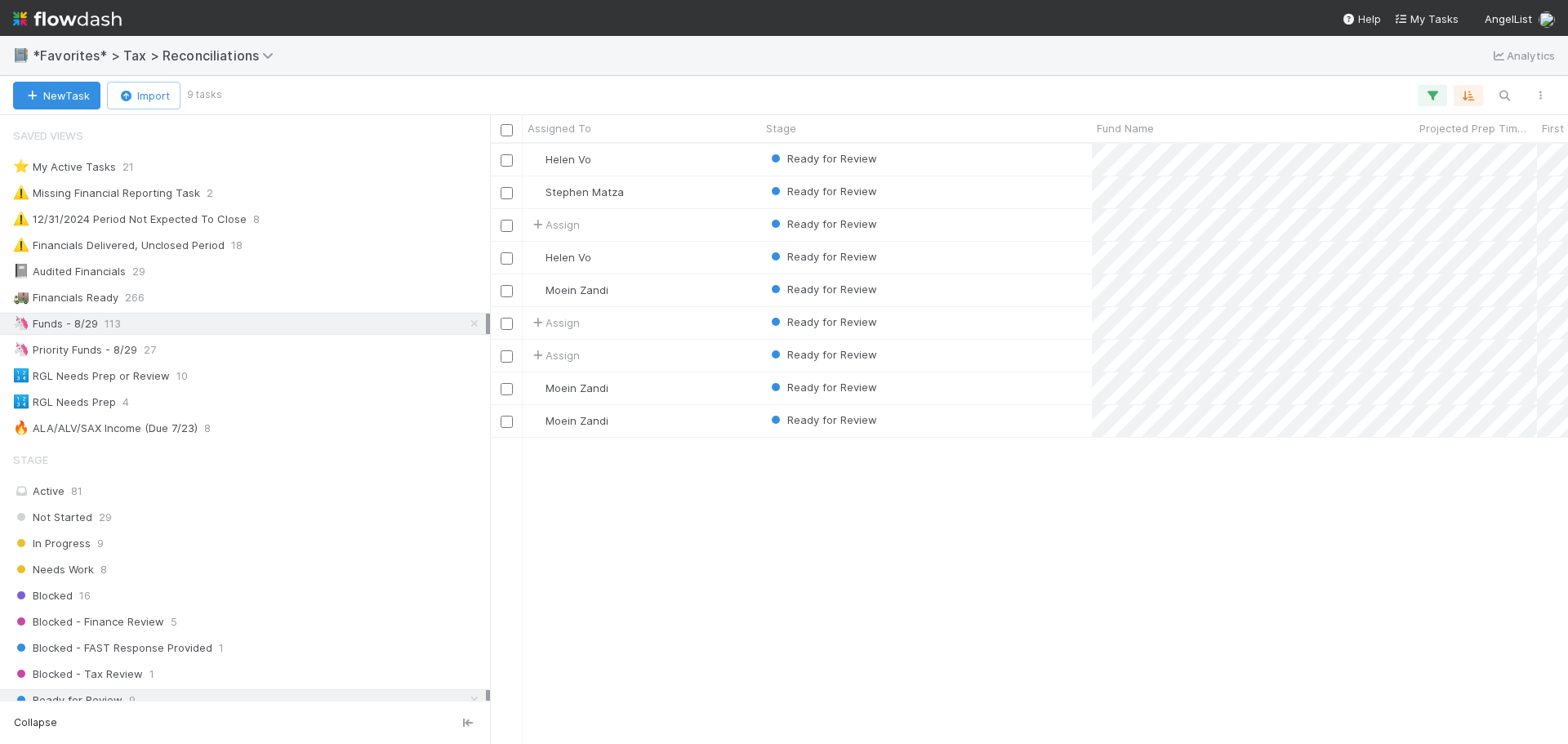 scroll, scrollTop: 13, scrollLeft: 13, axis: both 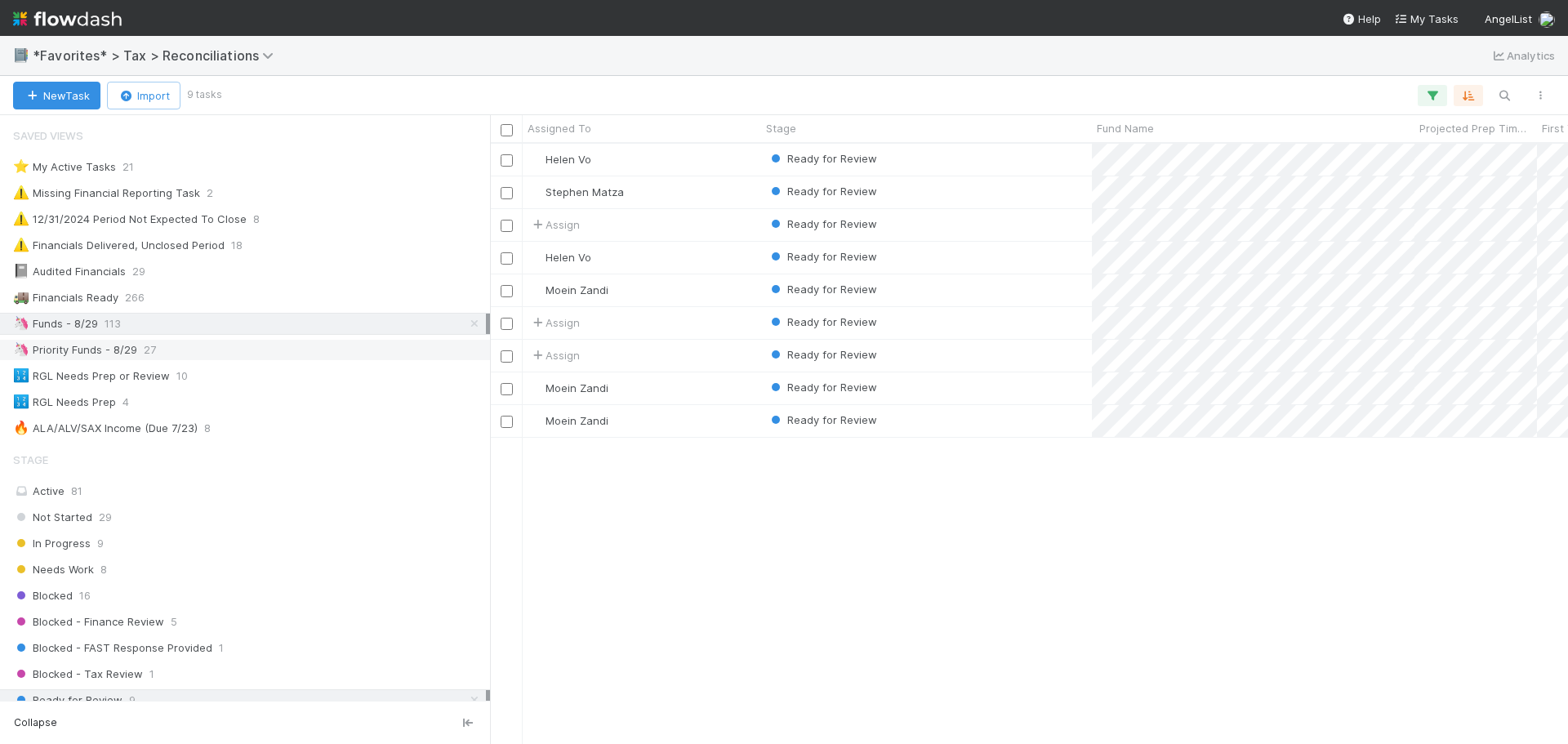 click on "🦄 Funds - [DATE] 113" at bounding box center [249, 350] 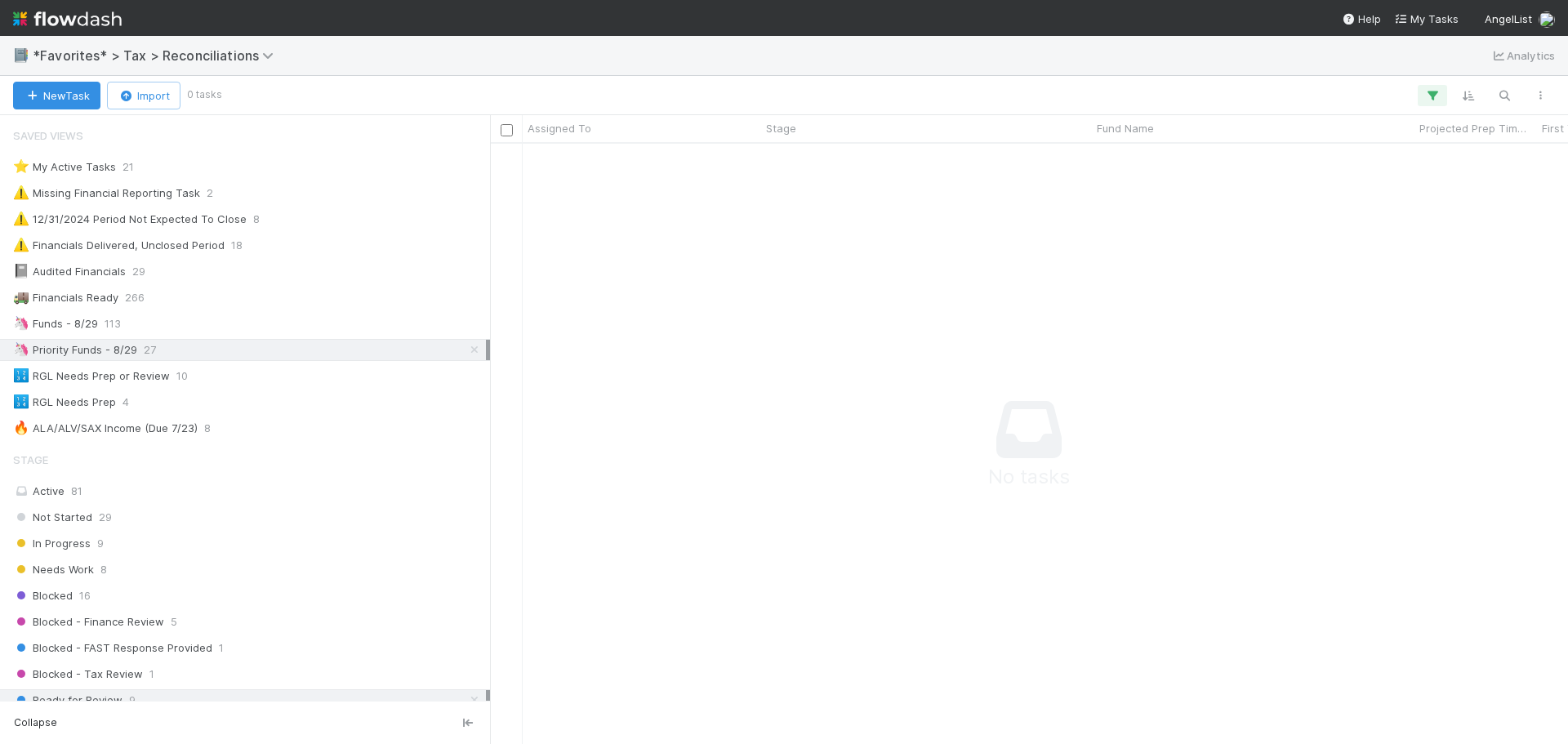 scroll, scrollTop: 13, scrollLeft: 13, axis: both 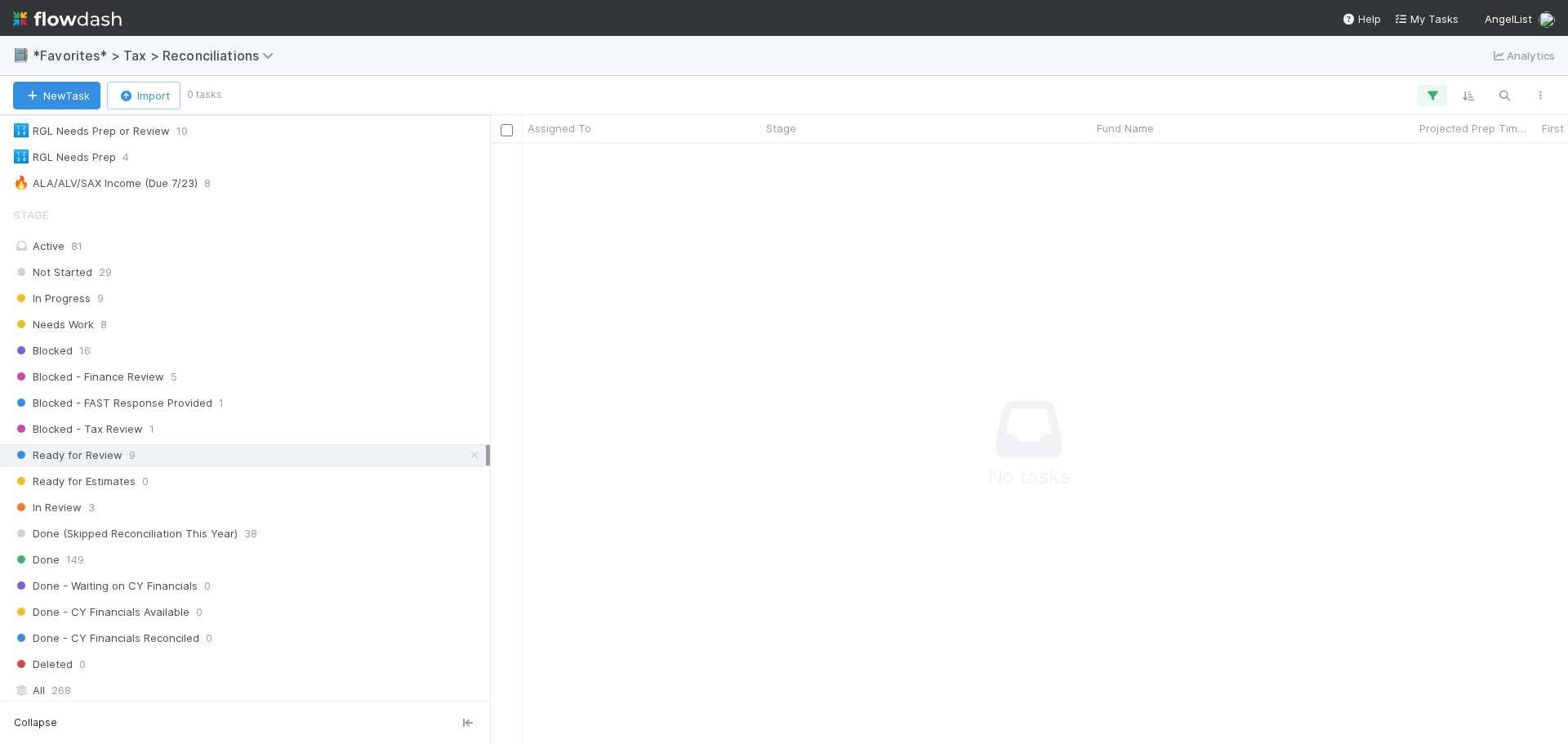 click on "Ready for Review   9" at bounding box center (245, 455) 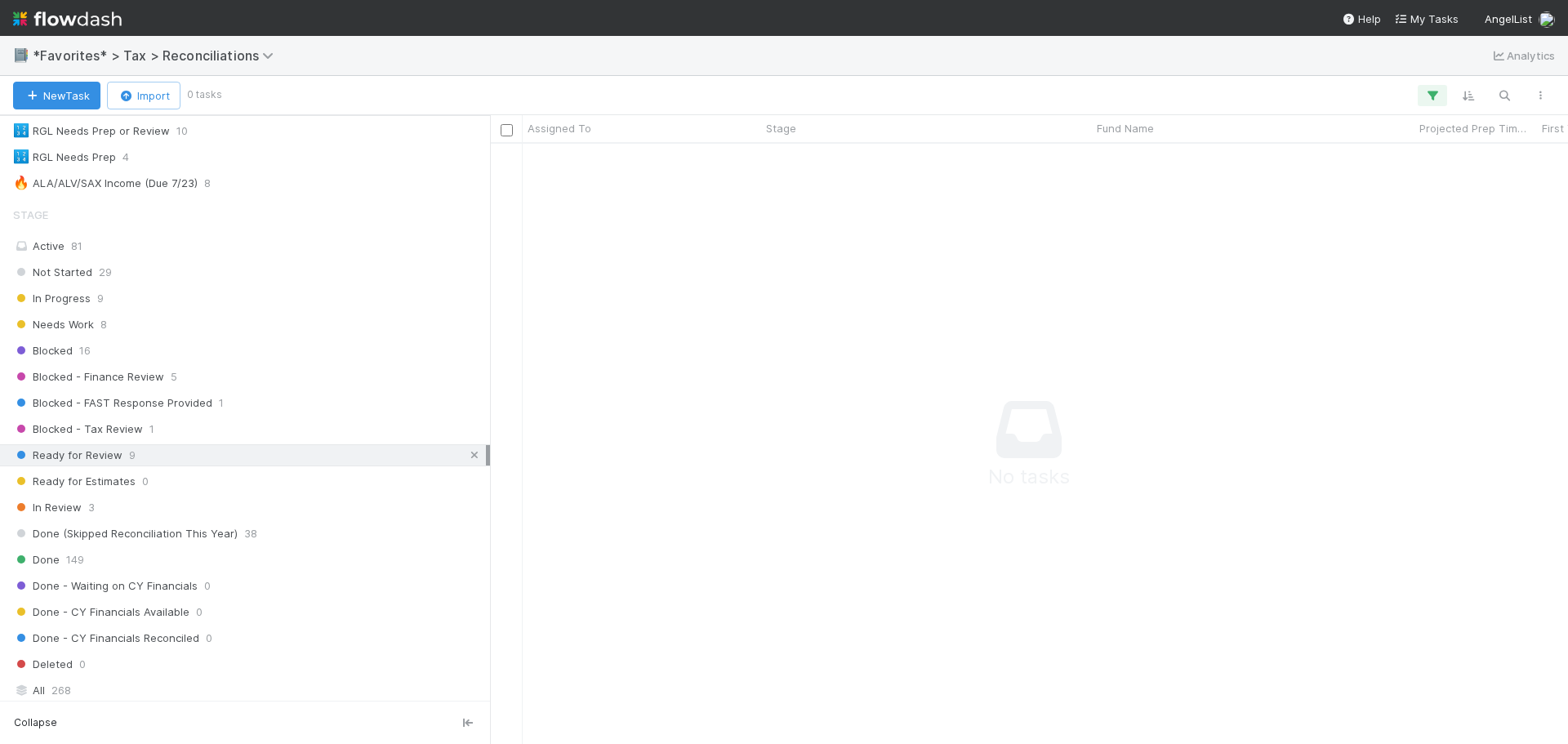 click at bounding box center (474, 455) 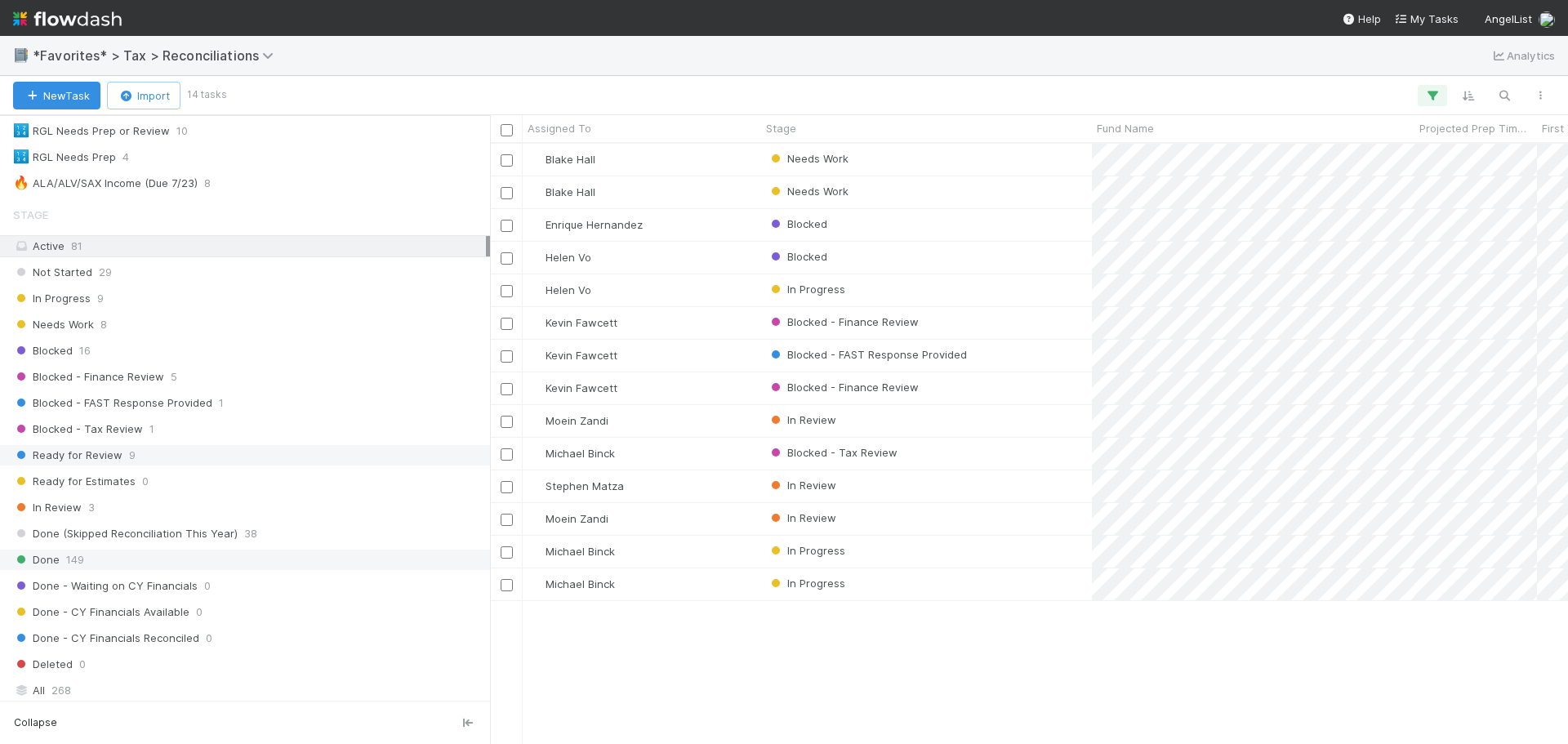 scroll, scrollTop: 0, scrollLeft: 0, axis: both 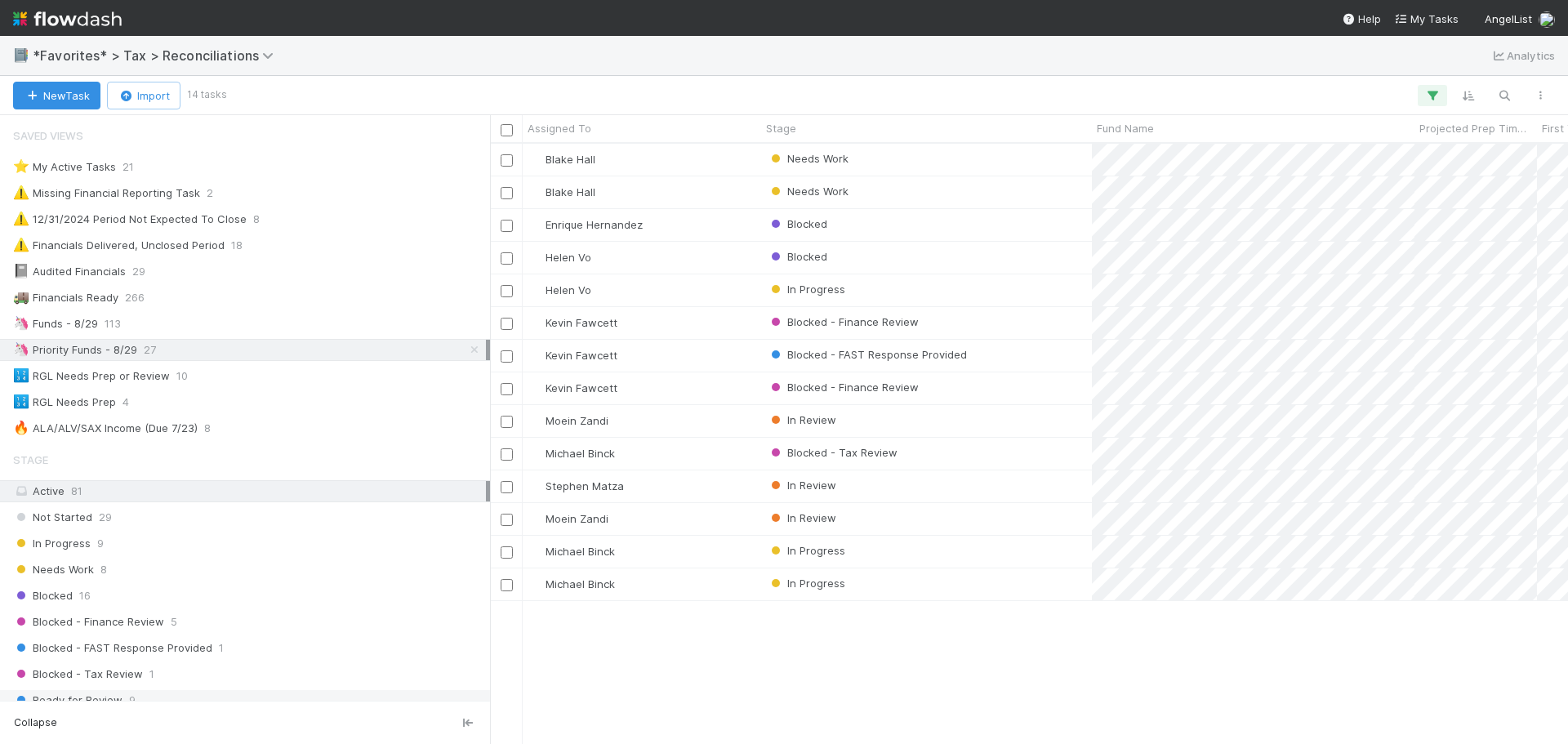 click on "Saved Views   ⭐ My Active Tasks 21     ⚠️ Missing Financial Reporting Task 2     ⚠️ [DATE] Period Not Expected To Close 8     ⚠️ Financials Delivered, Unclosed Period 18     📓 Audited Financials 29     🚚 Financials Ready 266     🦄 Funds - [DATE] 113     🦄 Priority Funds - [DATE] 27     🔢 RGL Needs Prep or Review 10     🔢 RGL Needs Prep 4     🔥 ALA/ALV/SAX Income (Due [DATE]) 8" at bounding box center [245, 279] 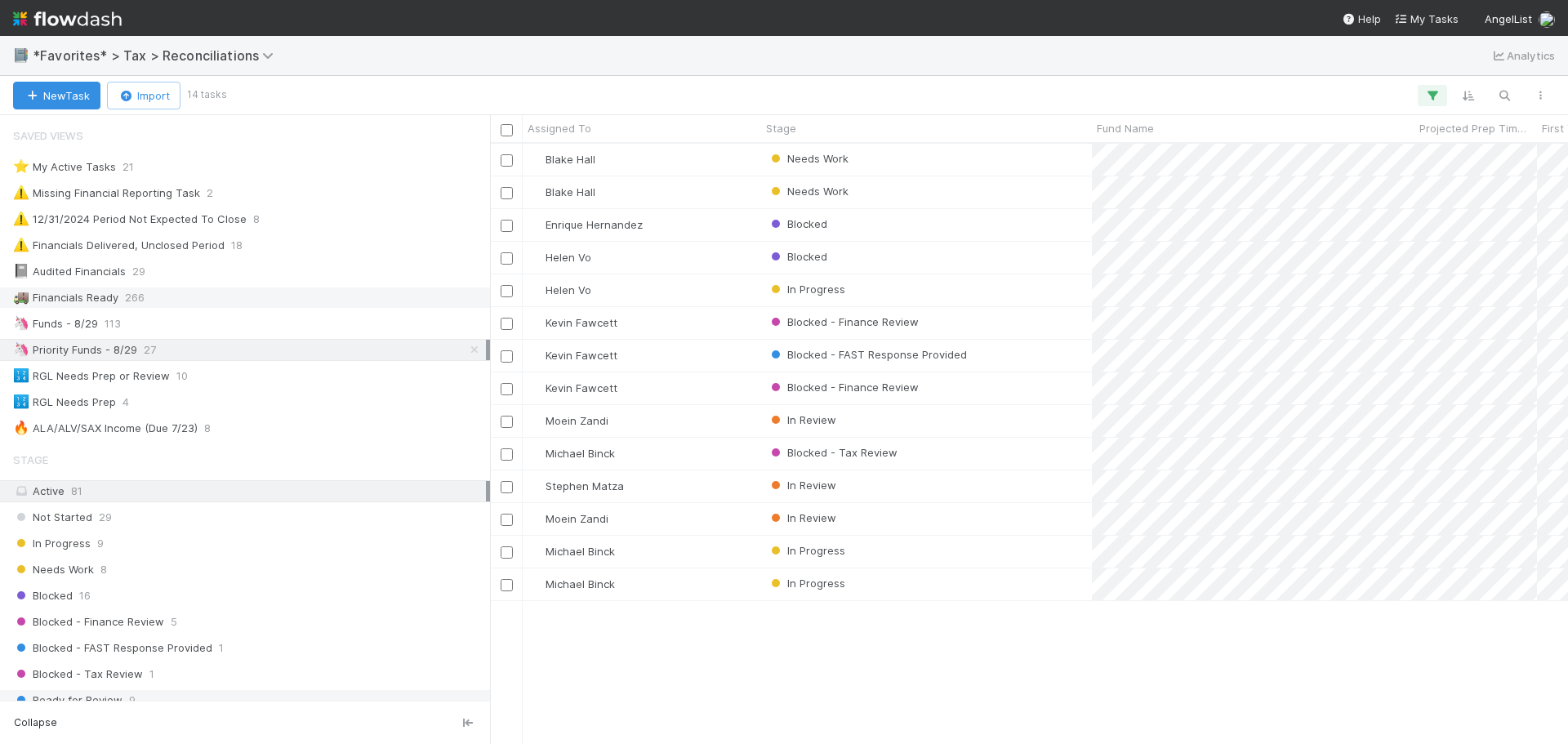 click on "🚚 Financials Ready 266" at bounding box center [249, 297] 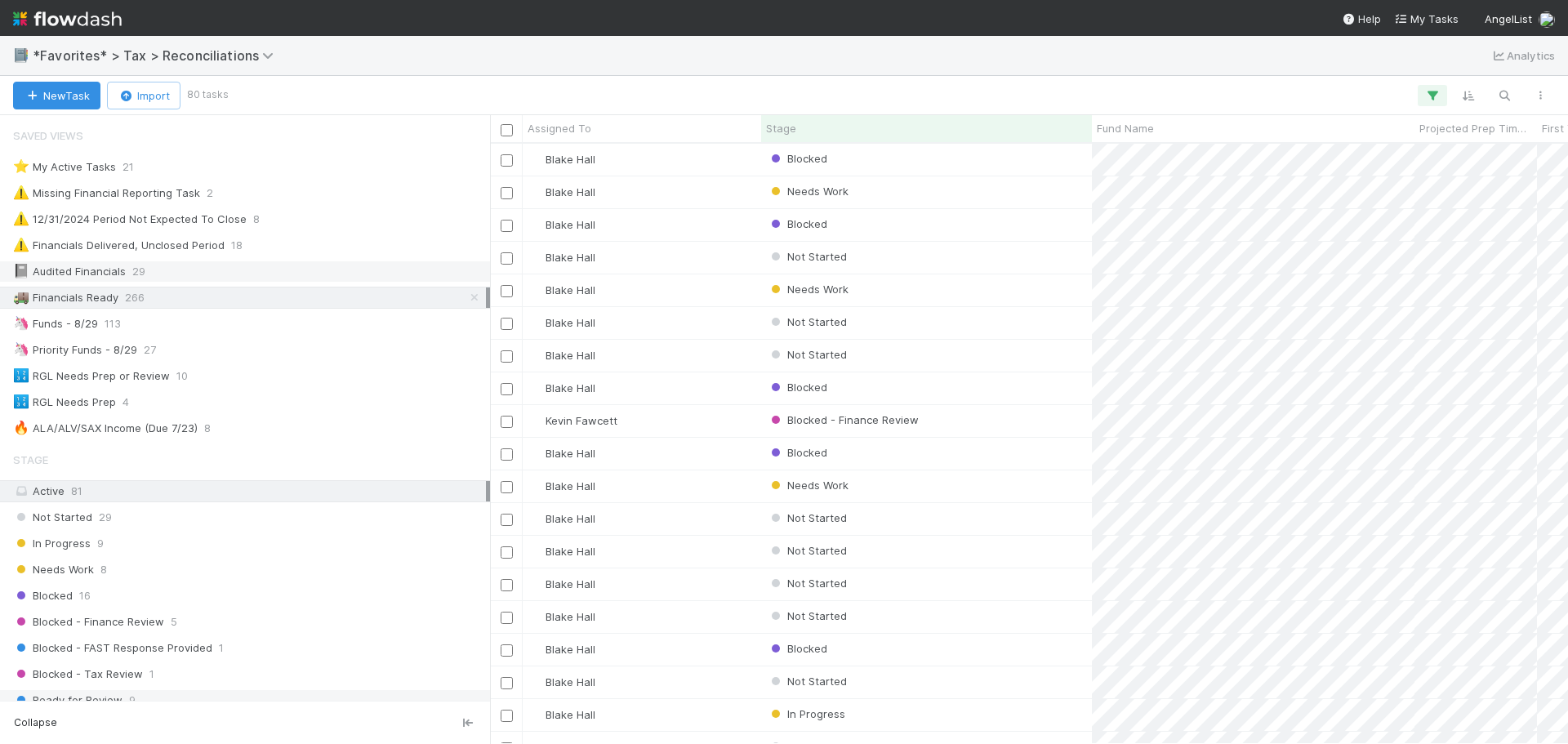scroll, scrollTop: 13, scrollLeft: 13, axis: both 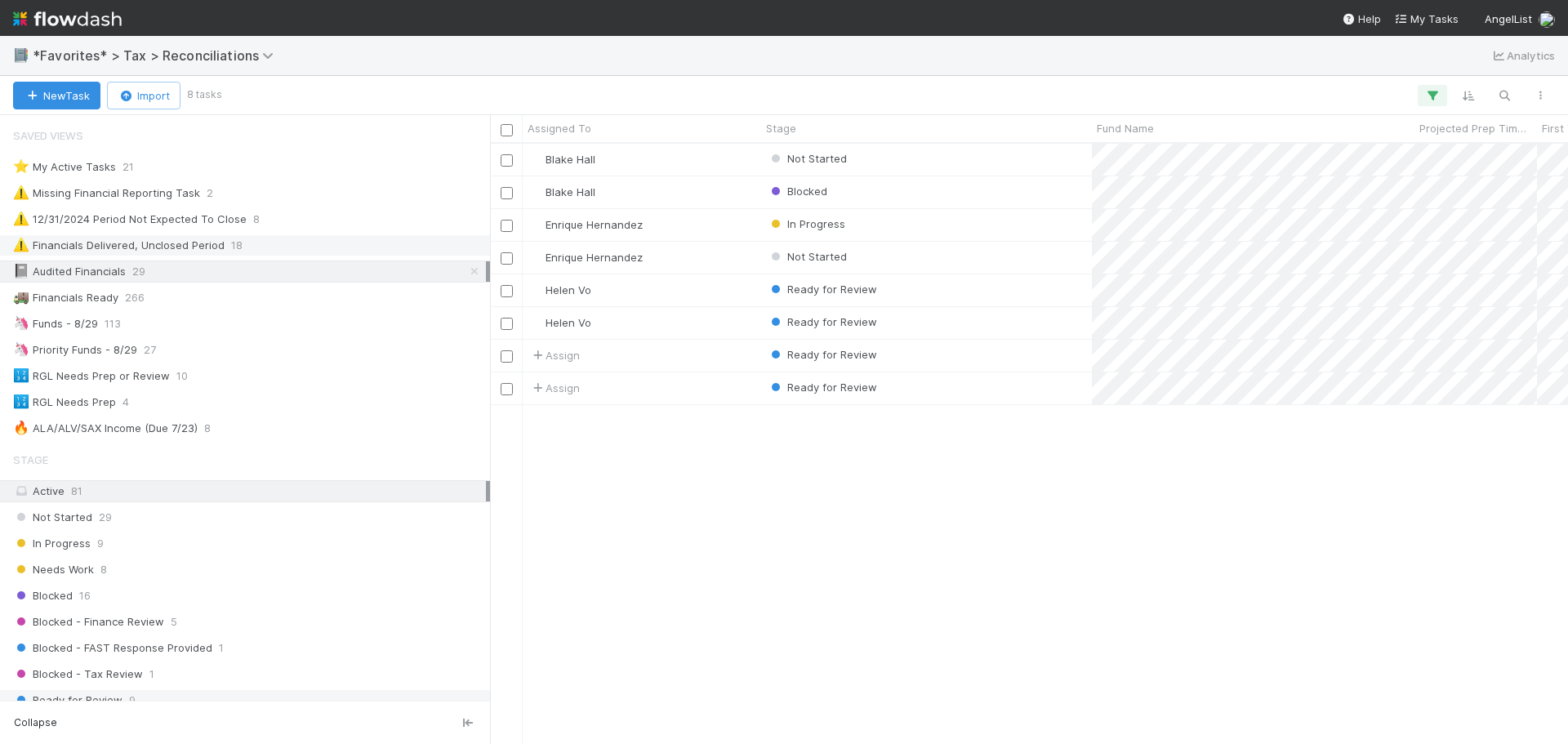 click on "18" at bounding box center (237, 245) 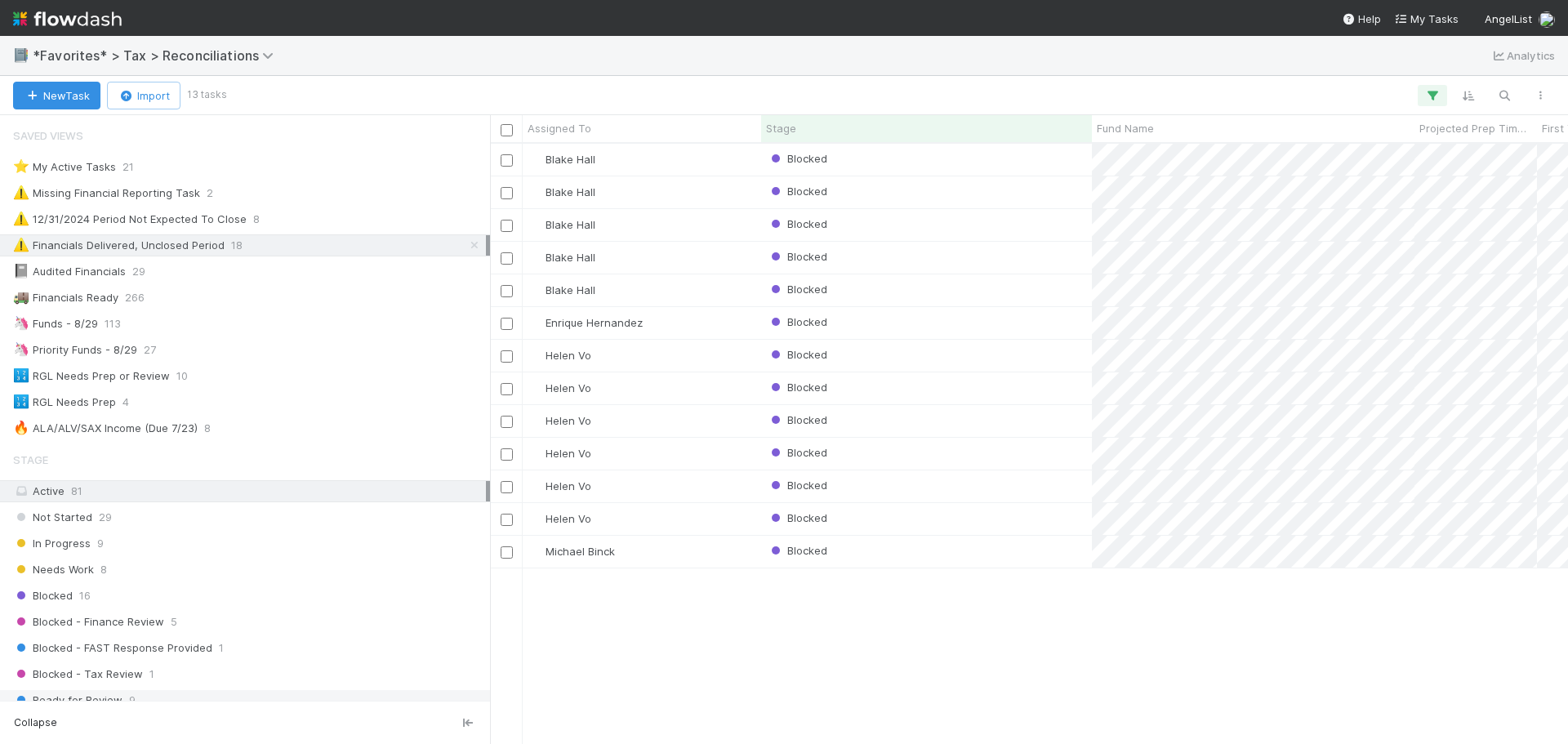 scroll, scrollTop: 13, scrollLeft: 13, axis: both 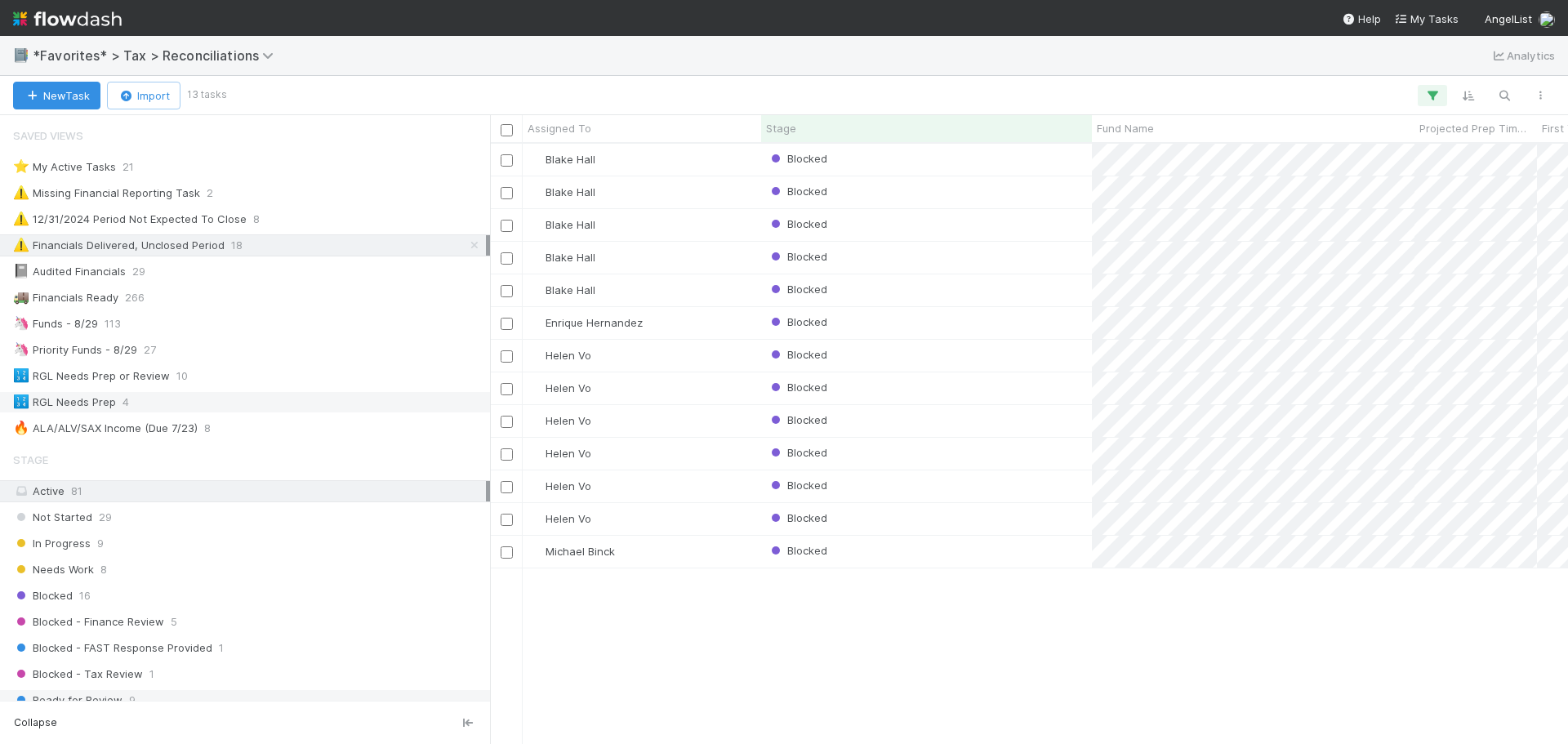 click on "🔢 RGL Needs Prep 4" at bounding box center [249, 402] 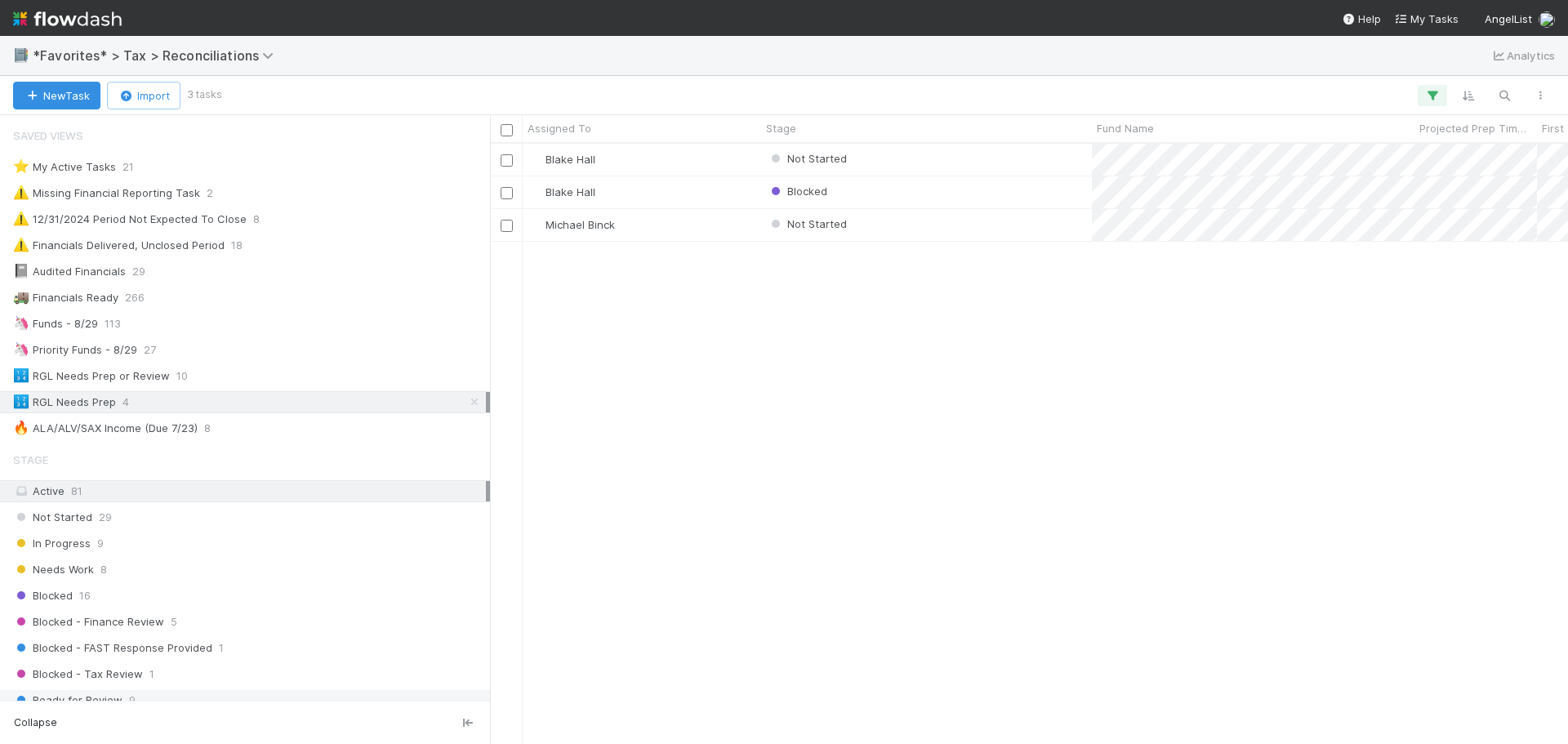 scroll, scrollTop: 13, scrollLeft: 13, axis: both 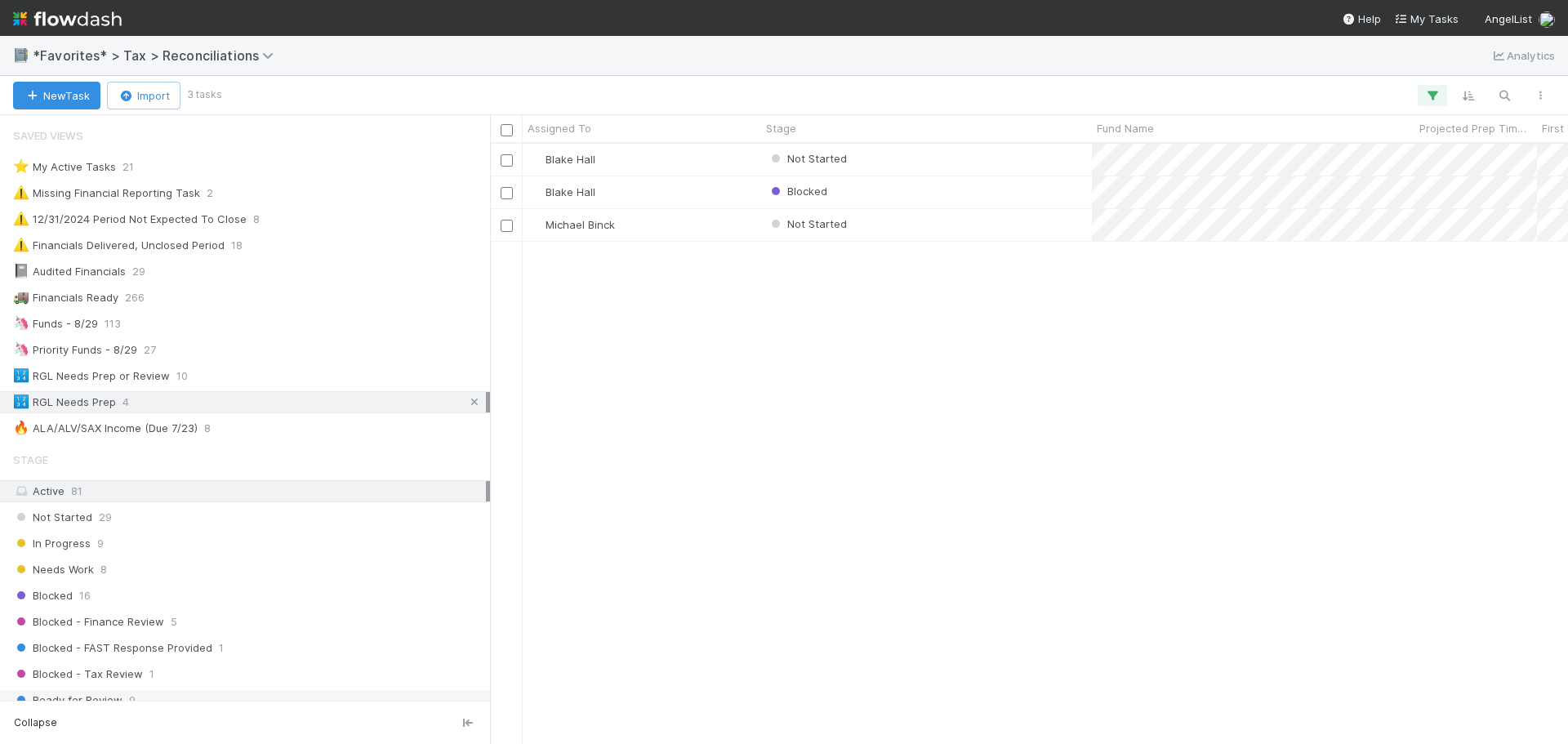 click at bounding box center [474, 402] 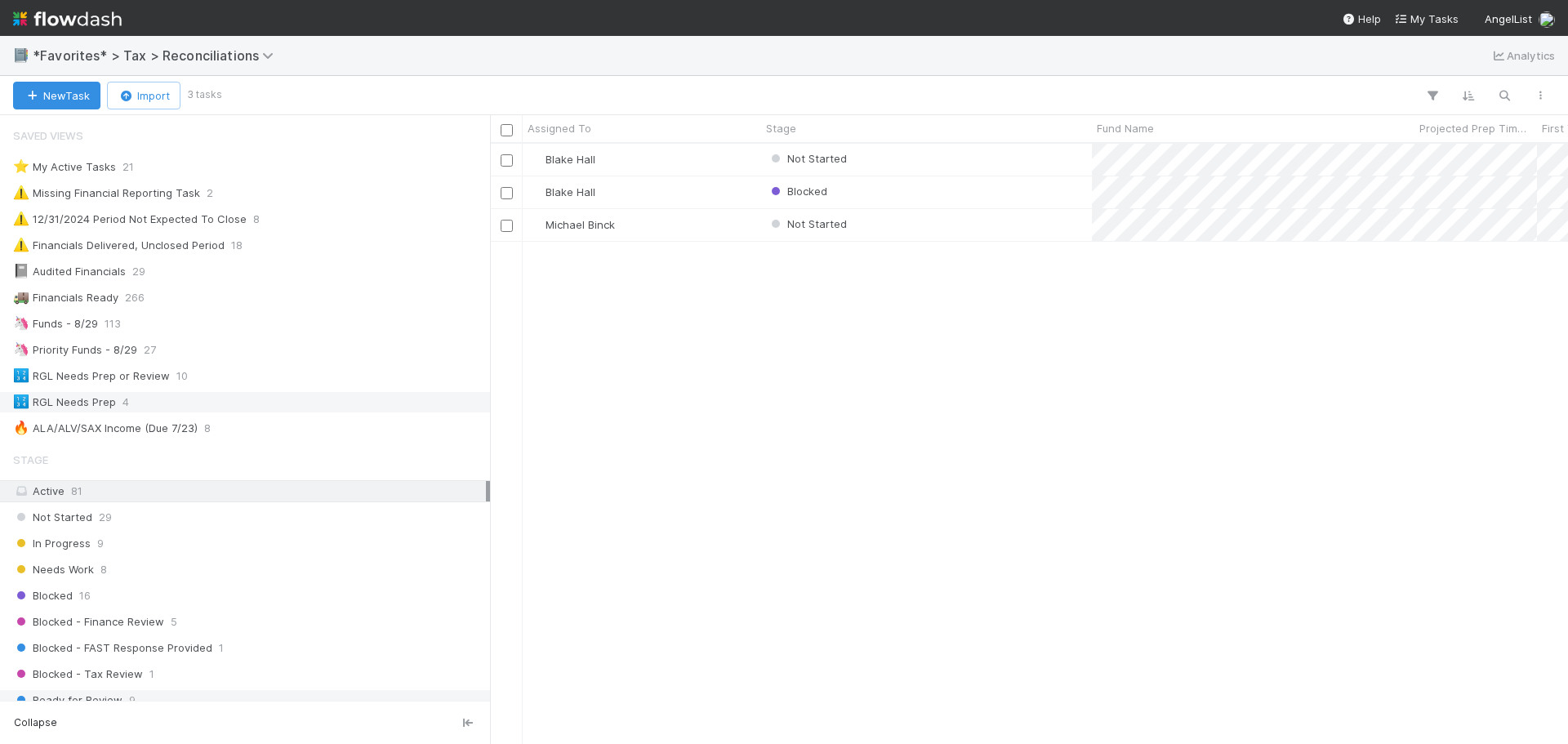 scroll, scrollTop: 13, scrollLeft: 13, axis: both 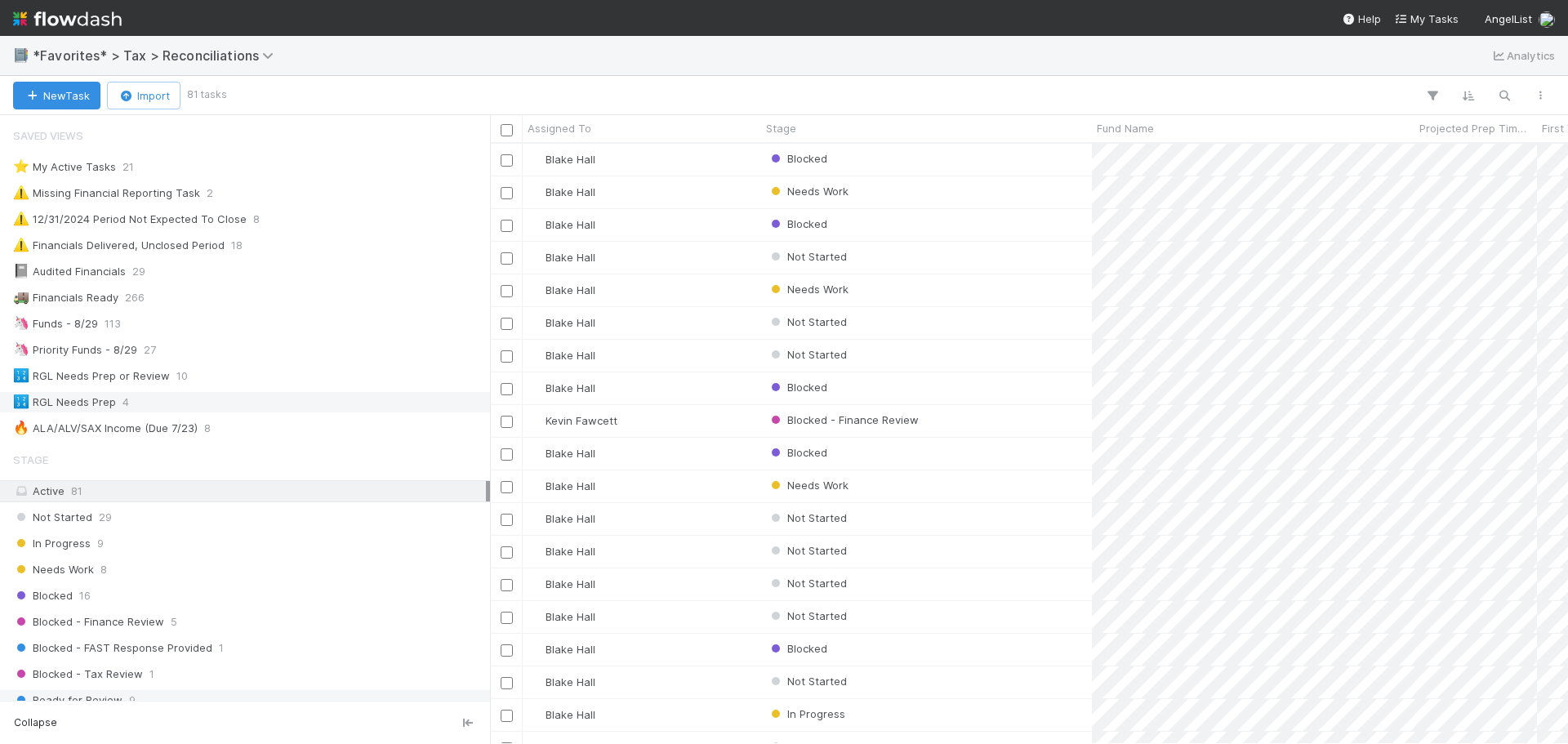 click on "🔢 RGL Needs Prep 4" at bounding box center [245, 402] 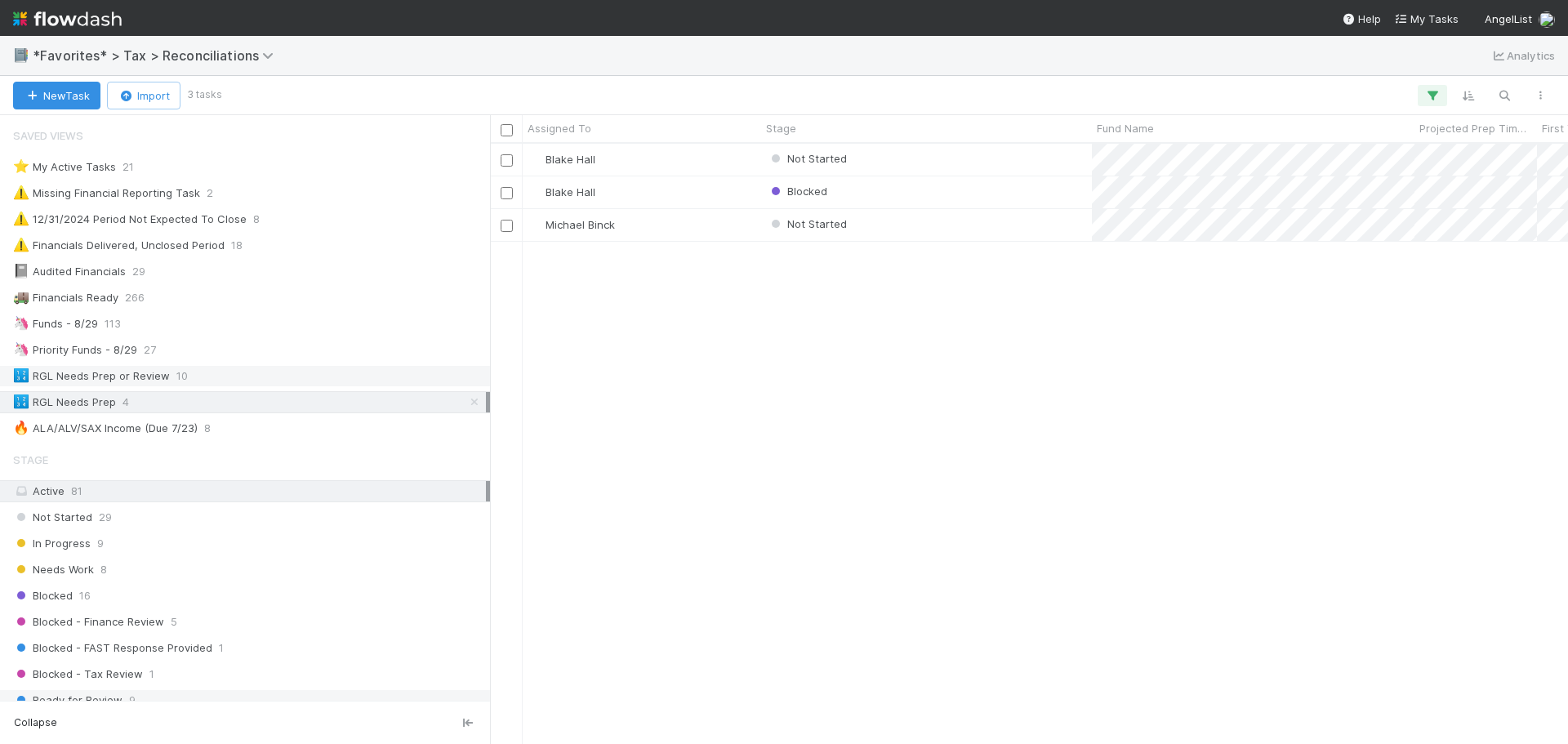 scroll, scrollTop: 13, scrollLeft: 13, axis: both 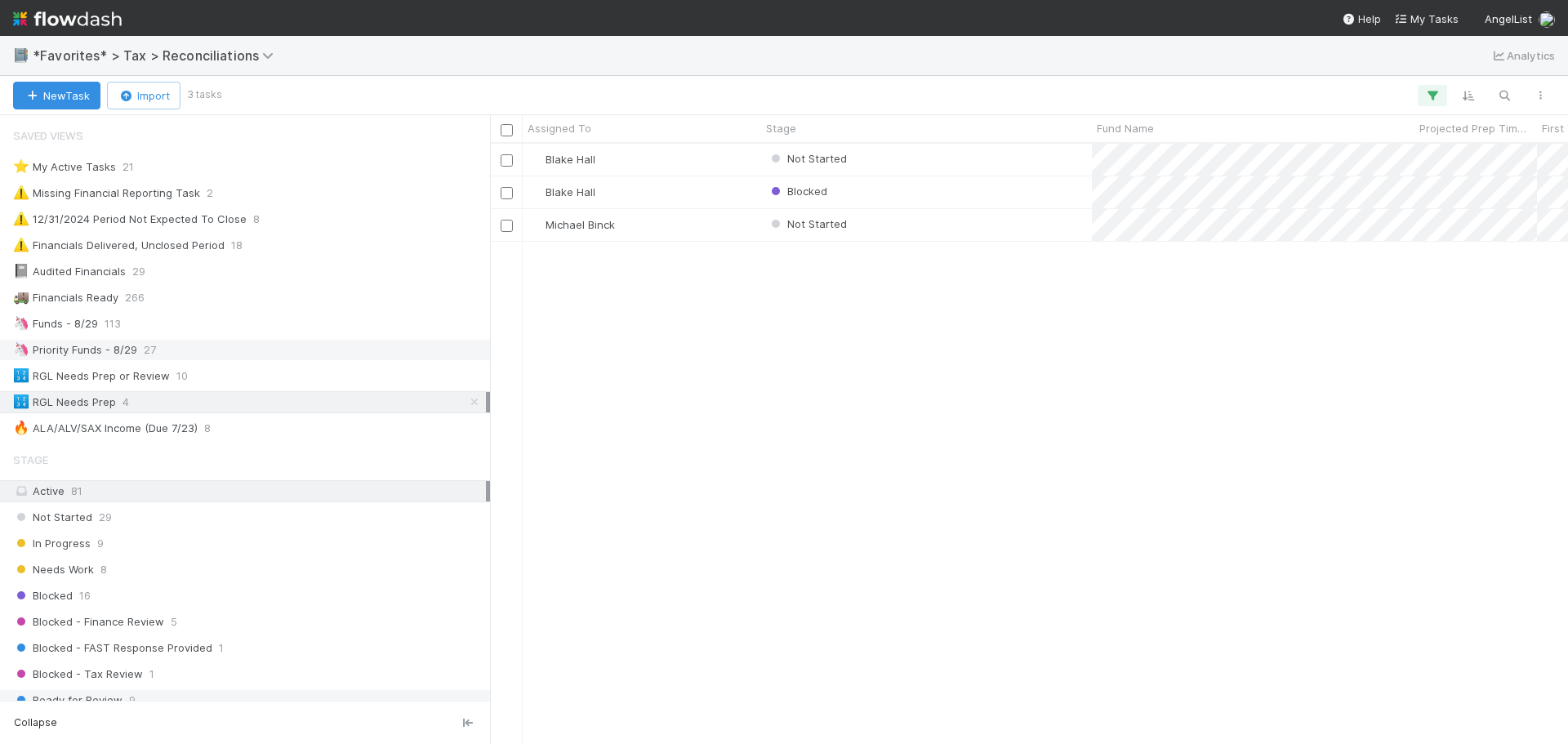click on "🦄 Funds - [DATE] 113" at bounding box center (249, 350) 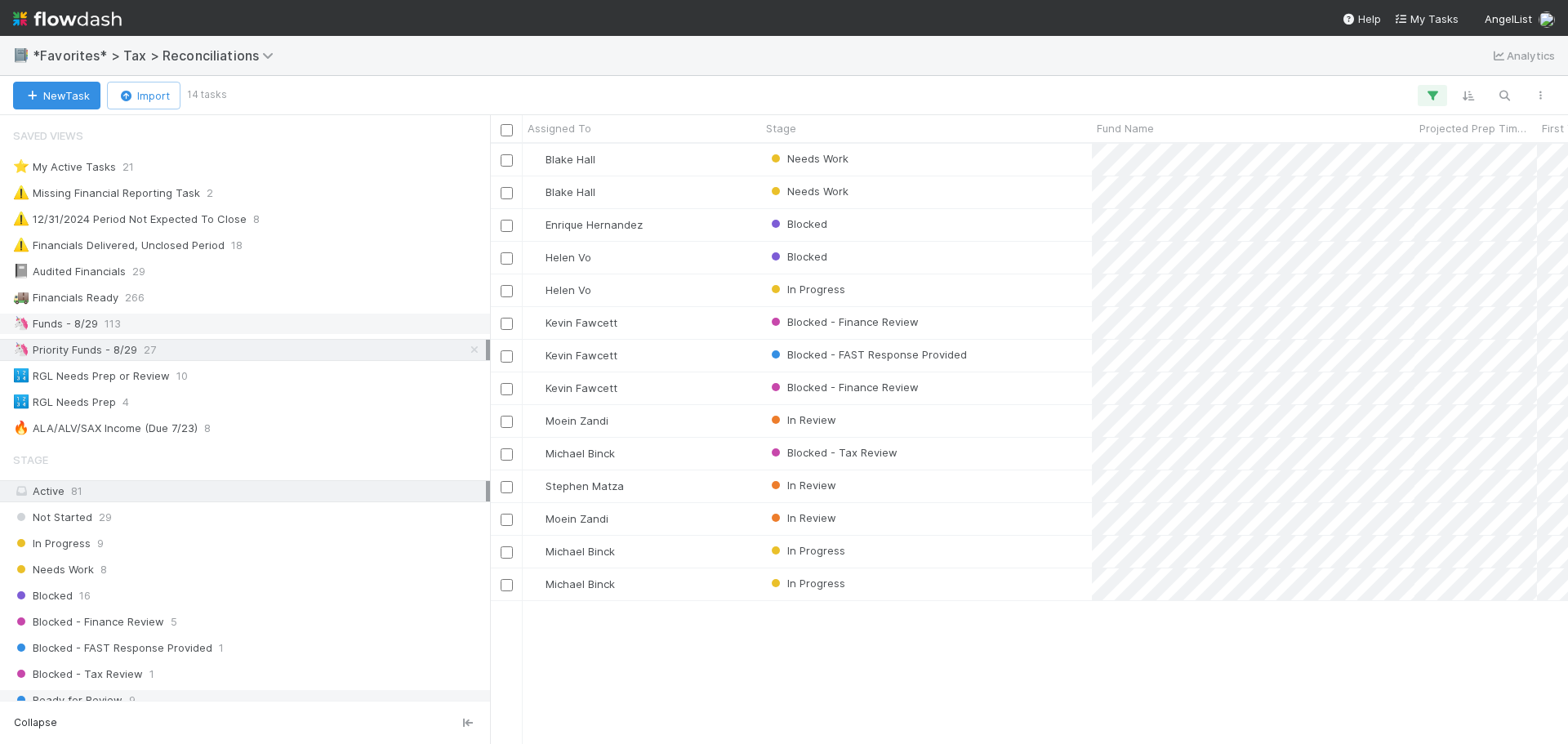 scroll, scrollTop: 13, scrollLeft: 13, axis: both 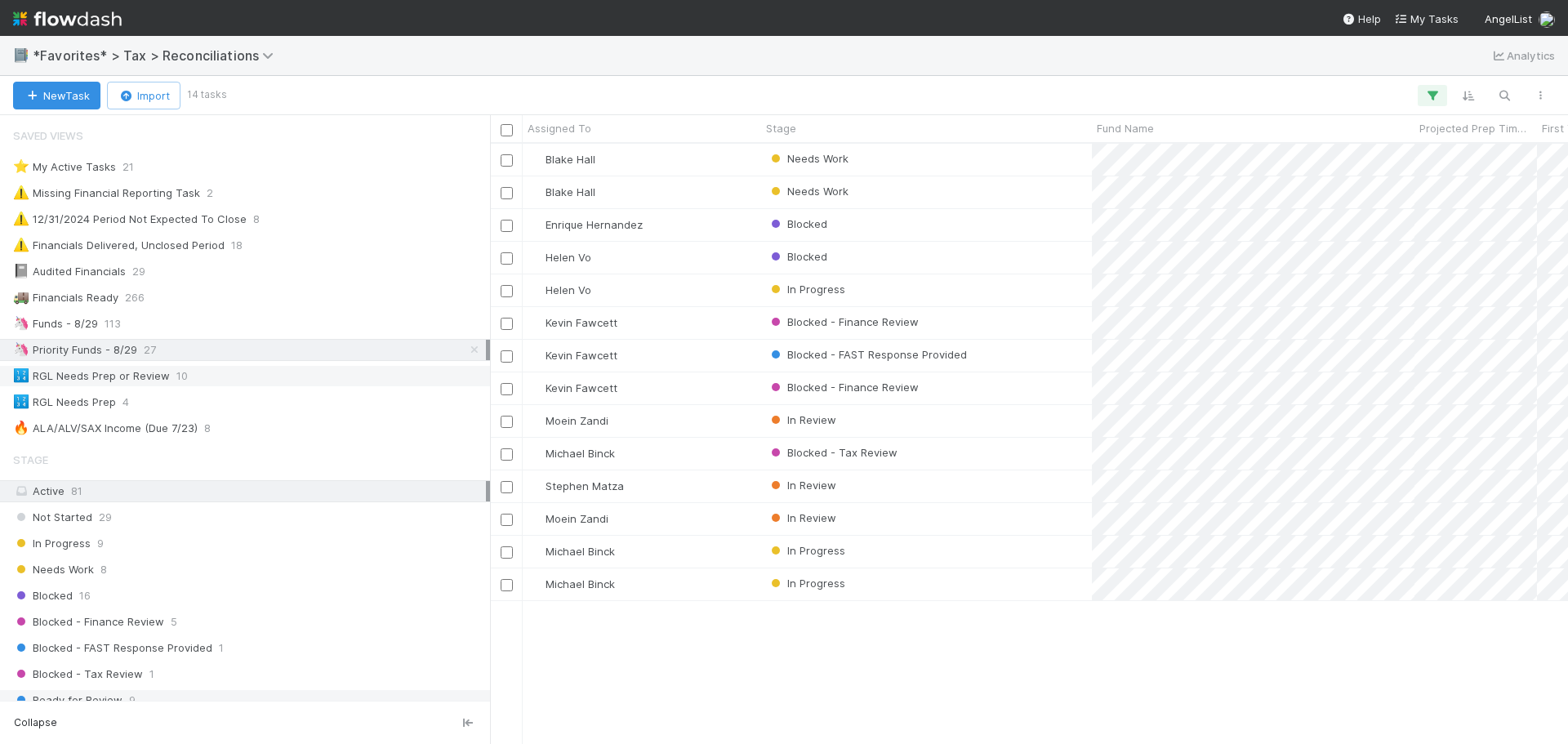 click on "🔢 RGL Needs Prep or Review" at bounding box center [91, 376] 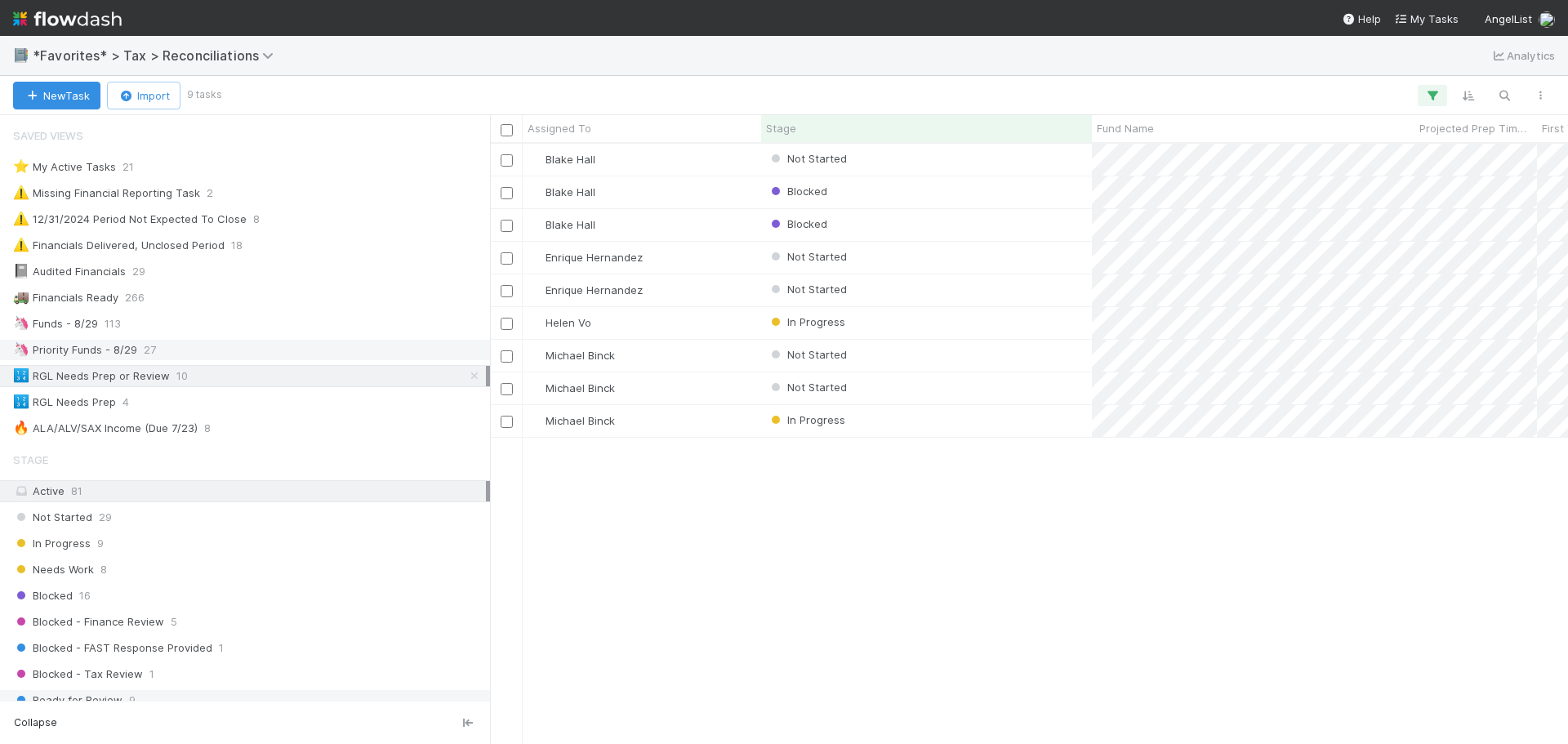 scroll, scrollTop: 13, scrollLeft: 13, axis: both 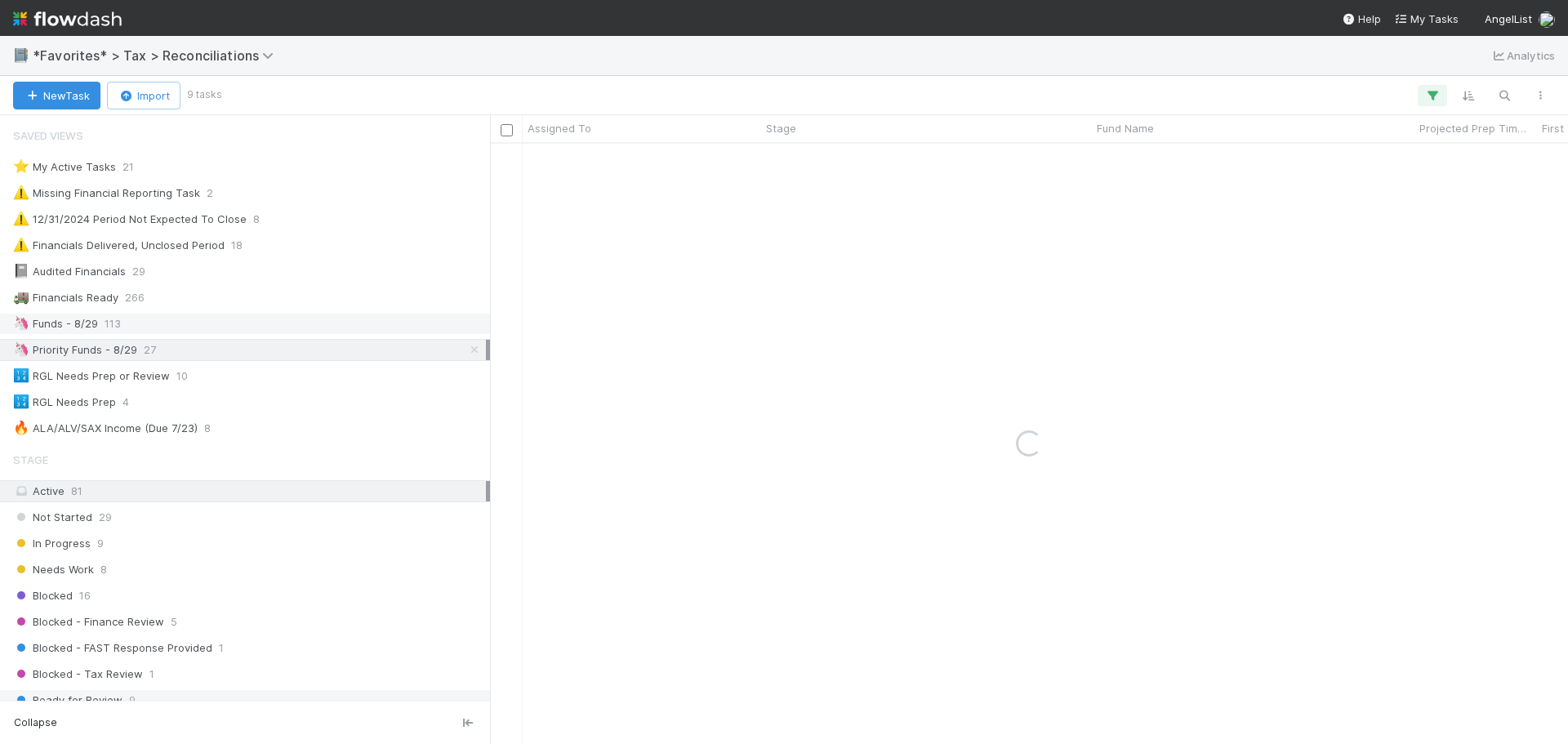 click on "🦄 Funds - [DATE] 113" at bounding box center [249, 323] 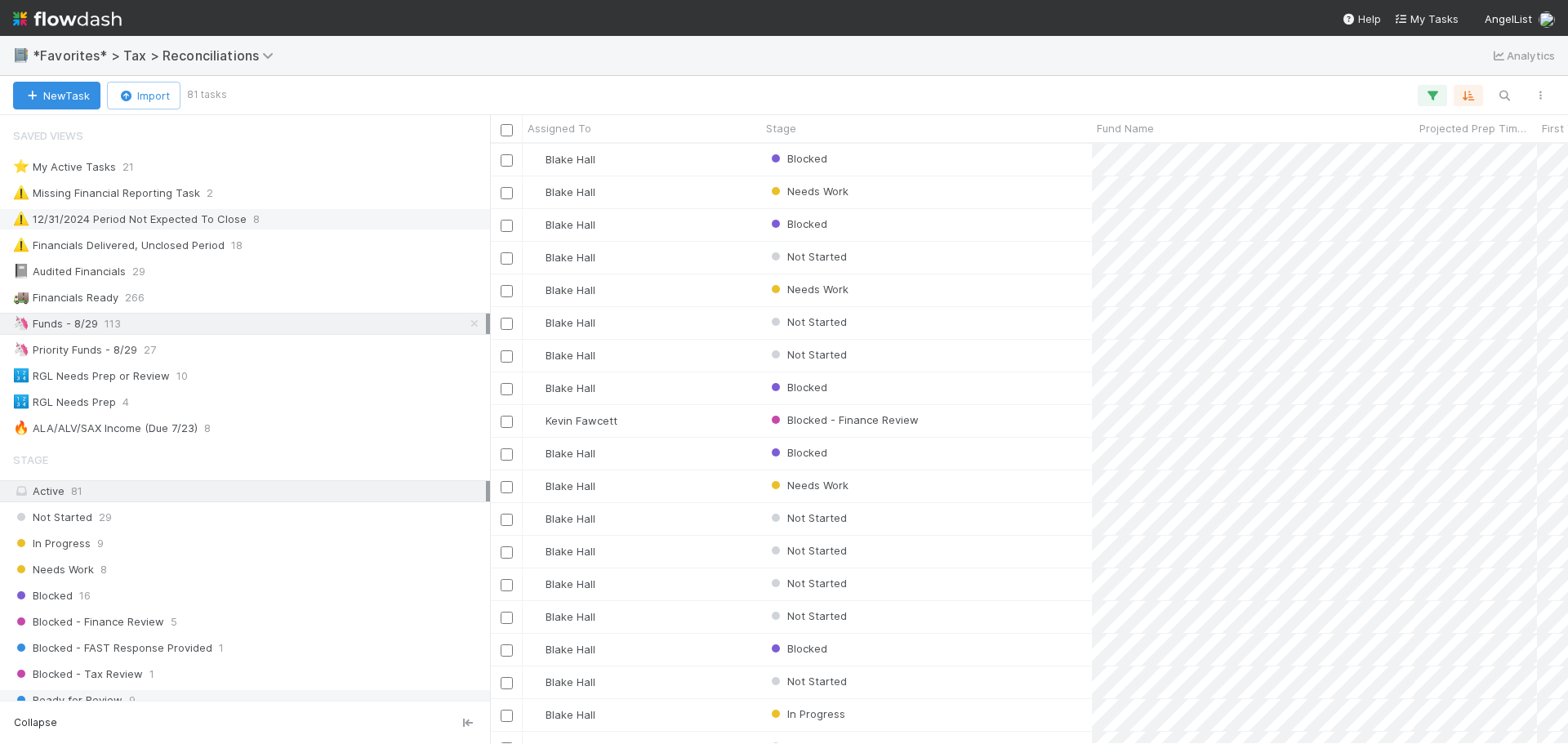 scroll, scrollTop: 13, scrollLeft: 13, axis: both 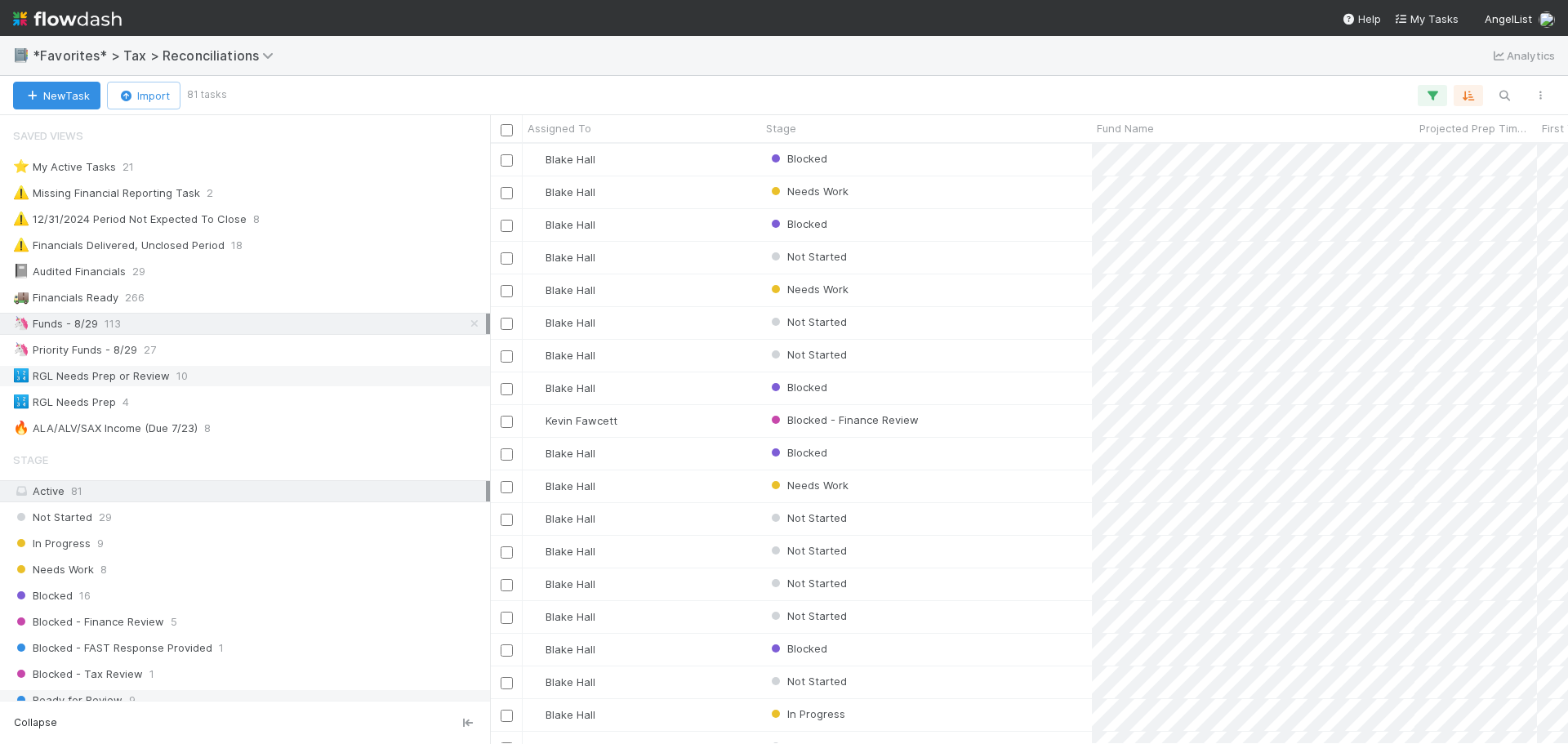 click on "🔢 RGL Needs Prep or Review 10" at bounding box center (249, 376) 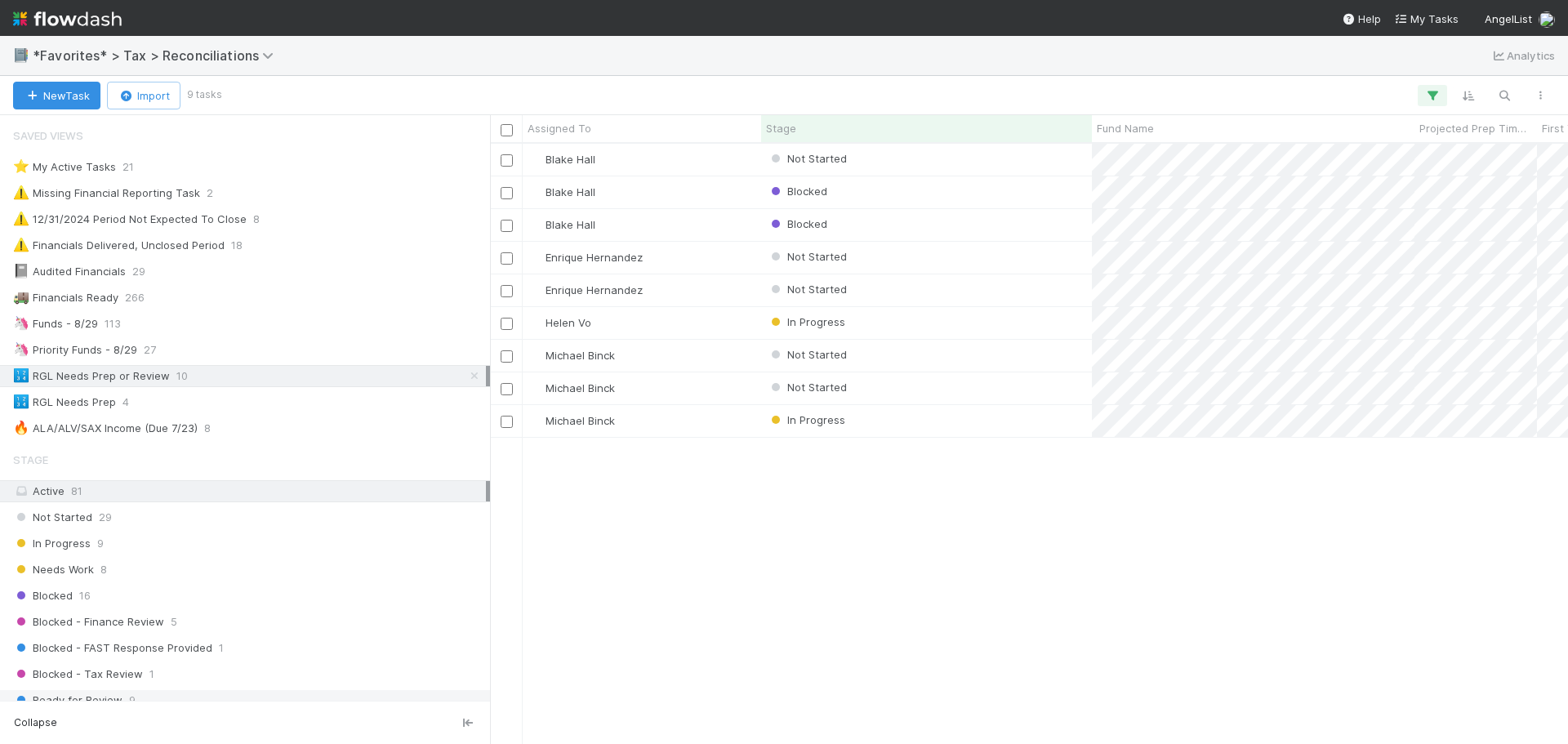scroll, scrollTop: 13, scrollLeft: 13, axis: both 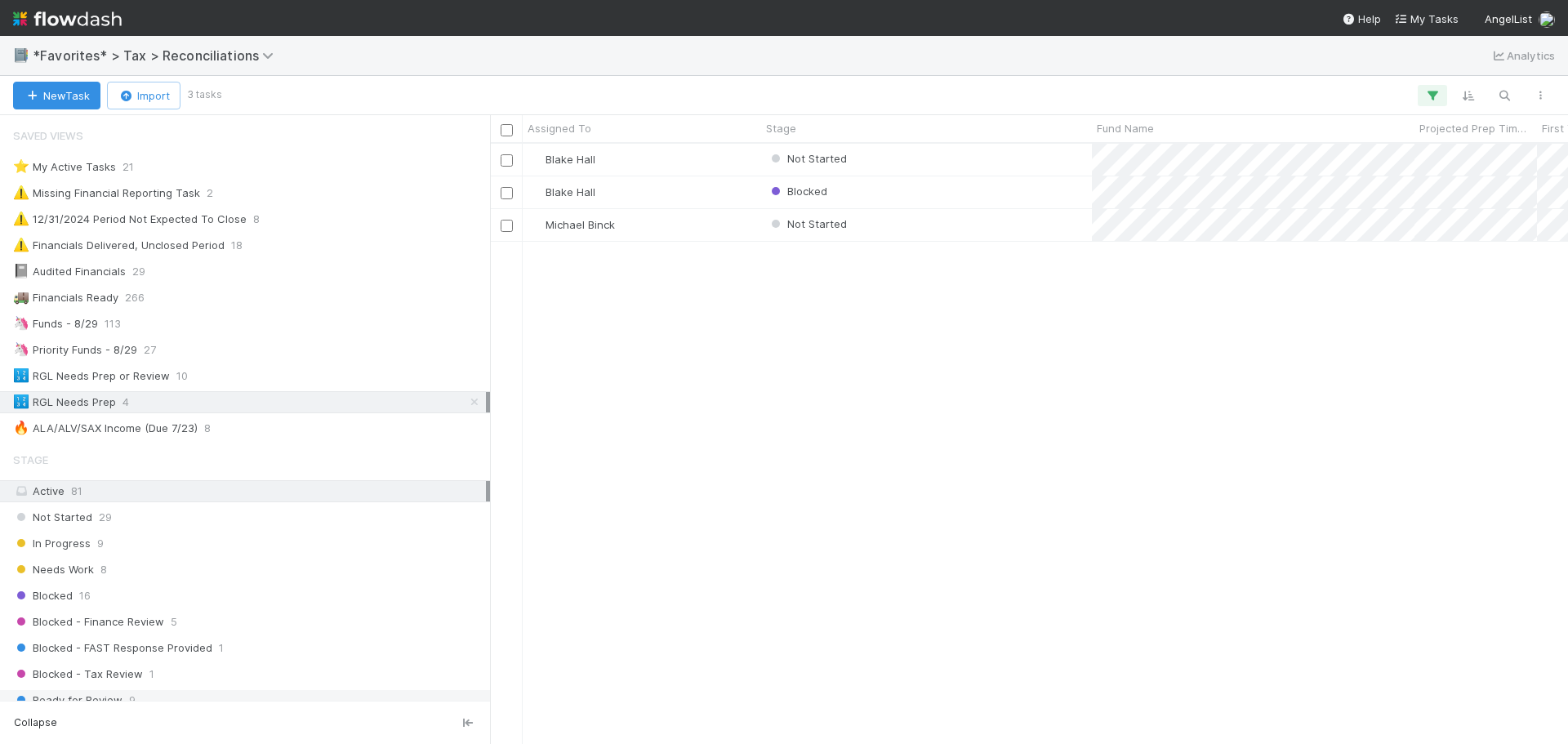 click on "Saved Views   ⭐ My Active Tasks 21     ⚠️ Missing Financial Reporting Task 2     ⚠️ 12/31/2024 Period Not Expected To Close 8     ⚠️ Financials Delivered, Unclosed Period 18     📓 Audited Financials 29     🚚 Financials Ready 266     🦄 Funds - 8/29 113     🦄 Priority Funds - 8/29 27     🔢 RGL Needs Prep or Review 10     🔢 RGL Needs Prep 4     🔥 ALA/ALV/SAX Income (Due 7/23) 8" at bounding box center [245, 279] 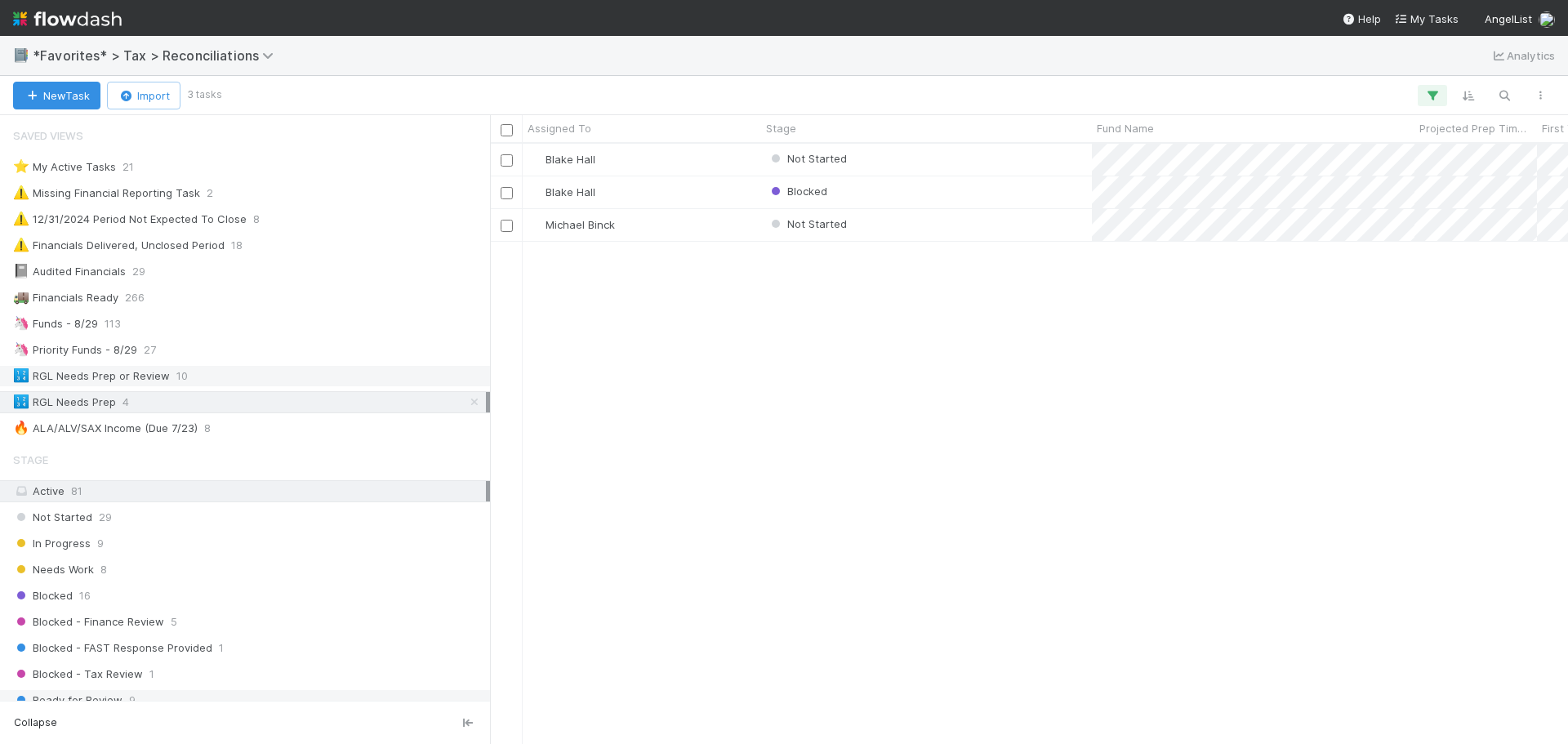 click on "🔢 RGL Needs Prep or Review 10" at bounding box center [249, 376] 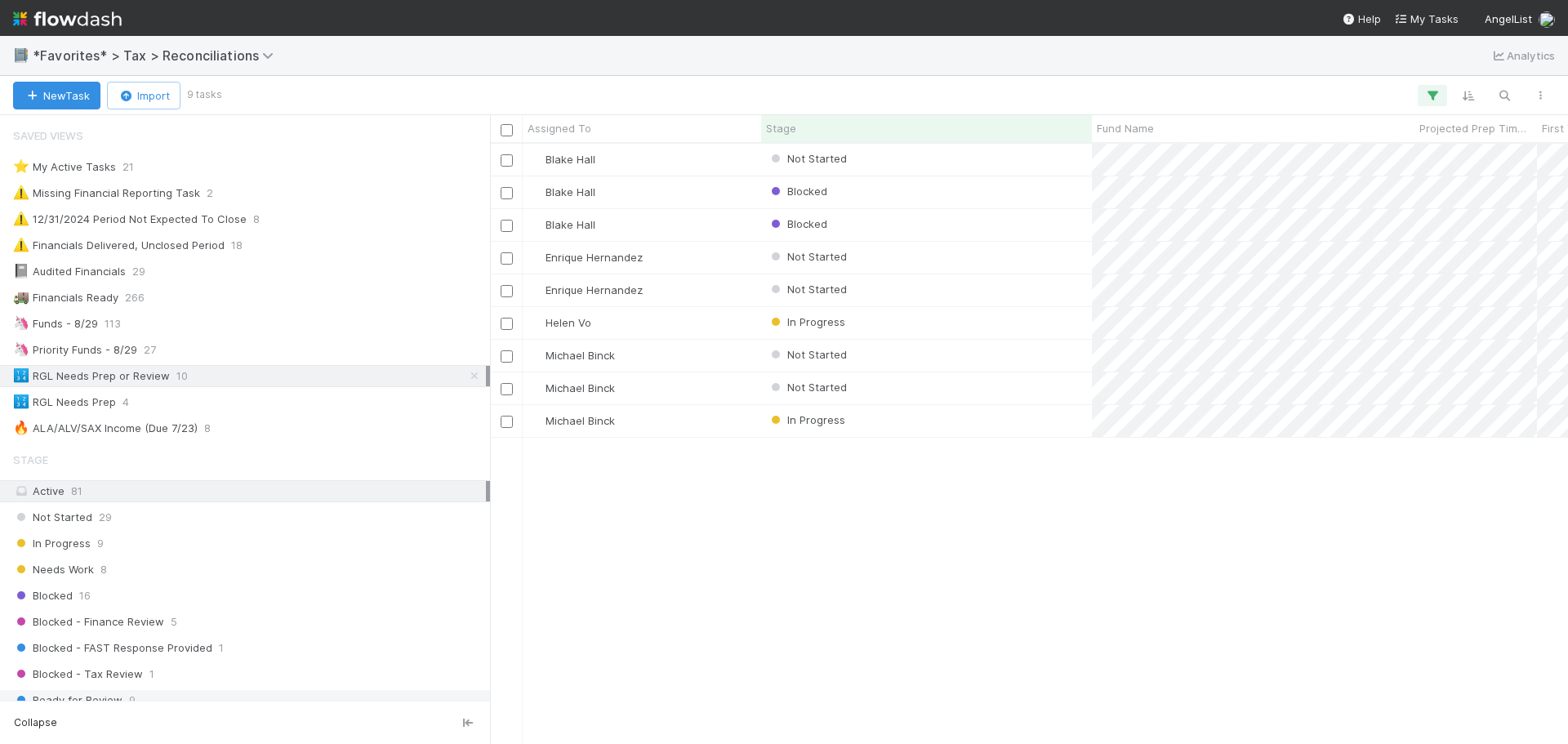 scroll, scrollTop: 13, scrollLeft: 13, axis: both 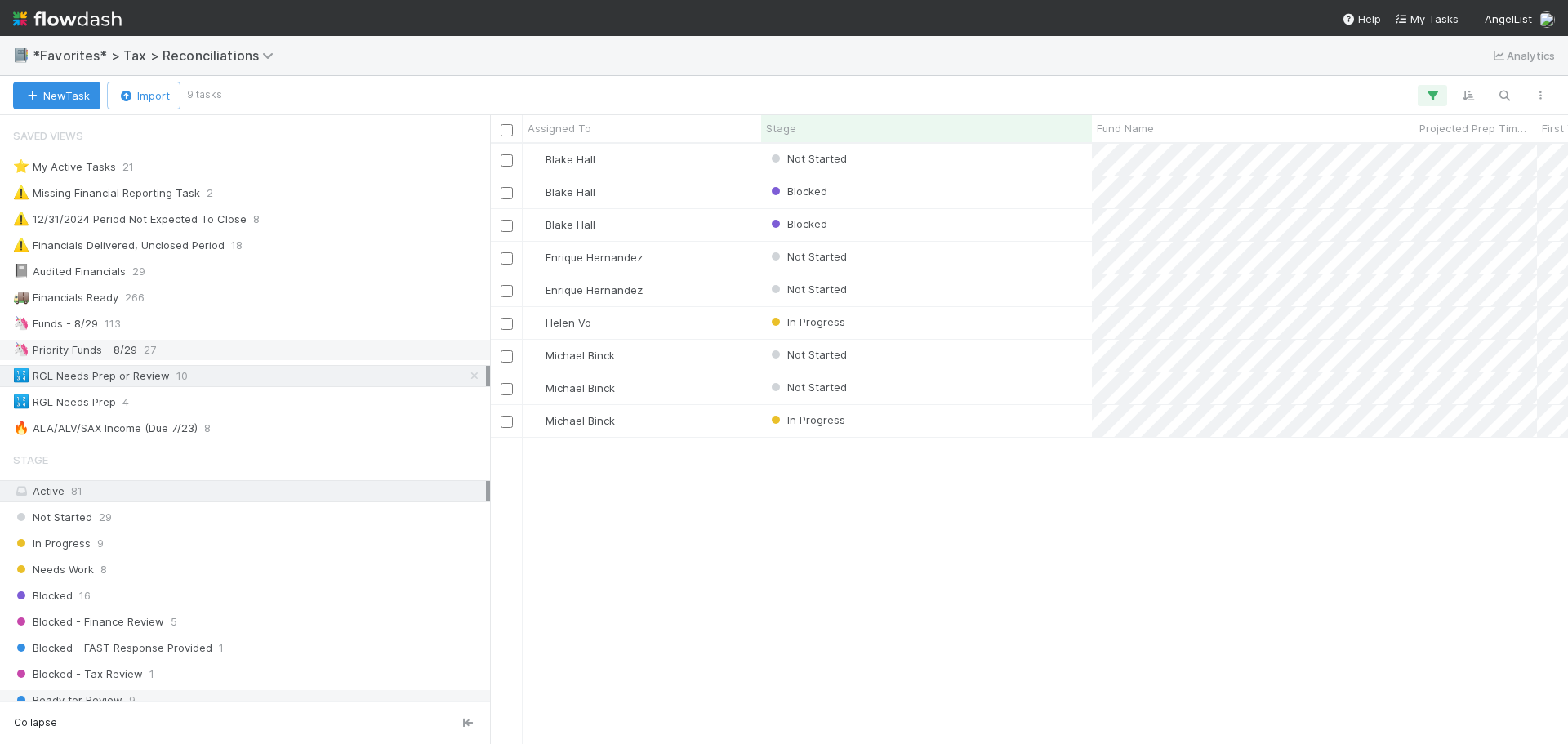 click on "🦄 Priority Funds - 8/29 27" at bounding box center (249, 350) 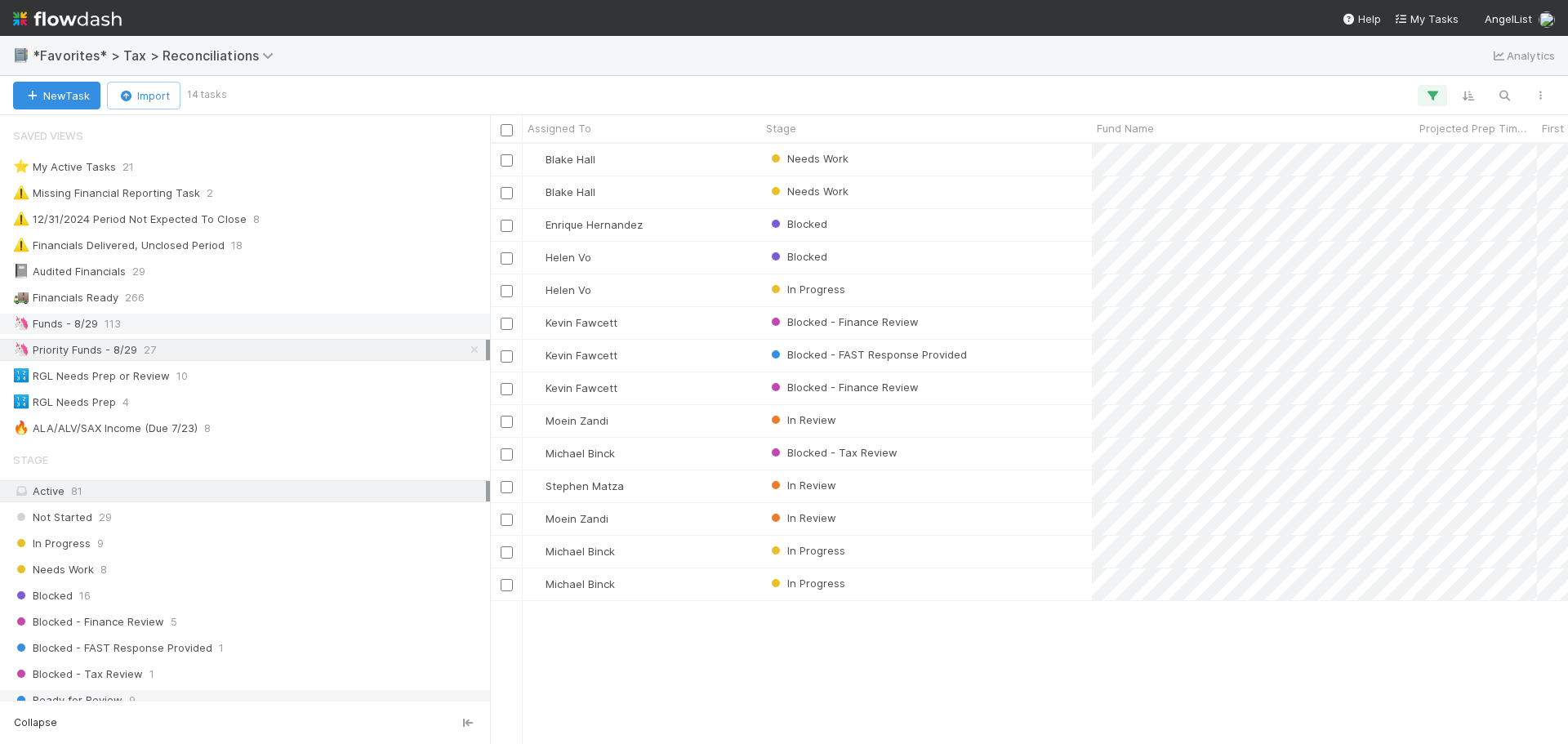 scroll, scrollTop: 13, scrollLeft: 13, axis: both 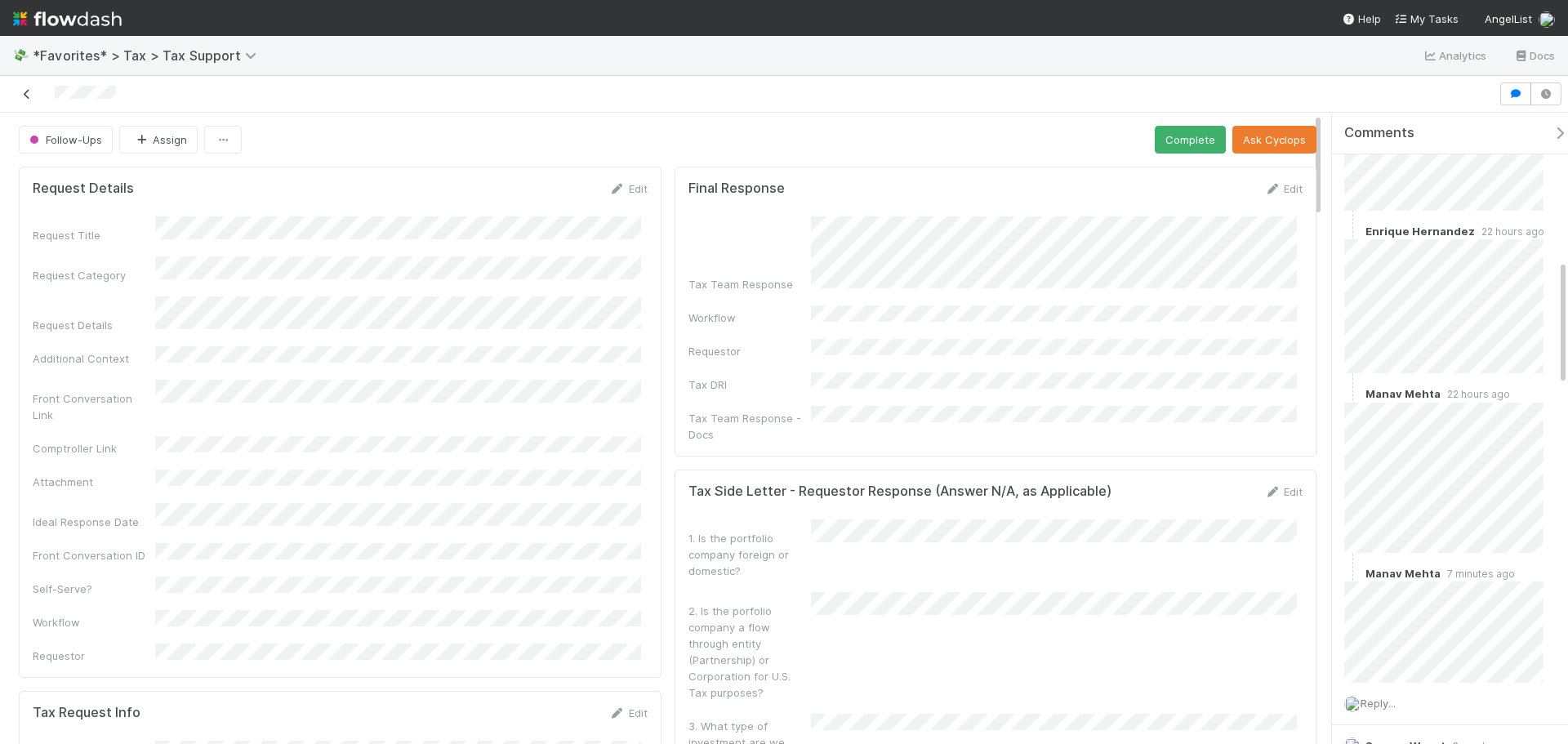 click at bounding box center [27, 94] 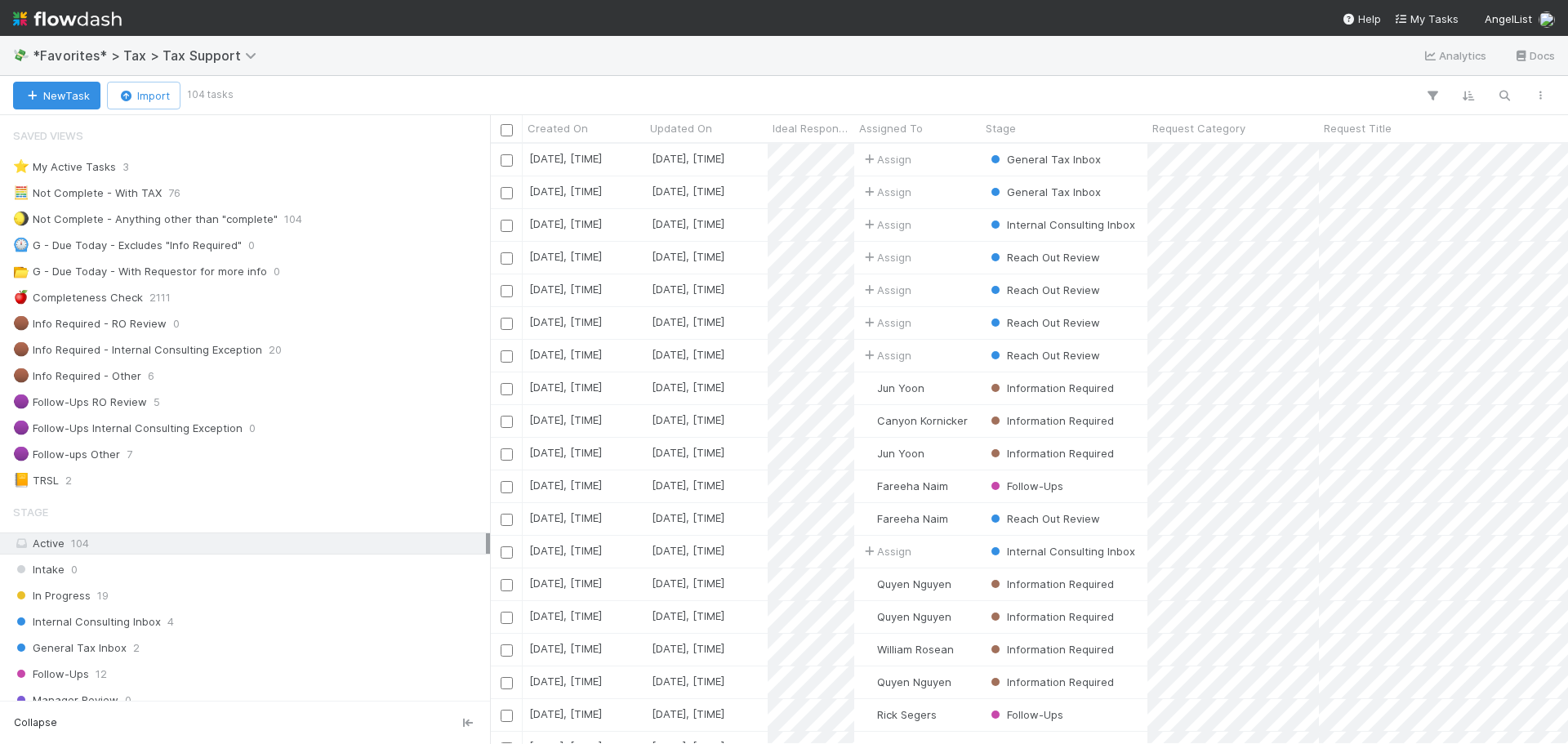 scroll, scrollTop: 13, scrollLeft: 13, axis: both 